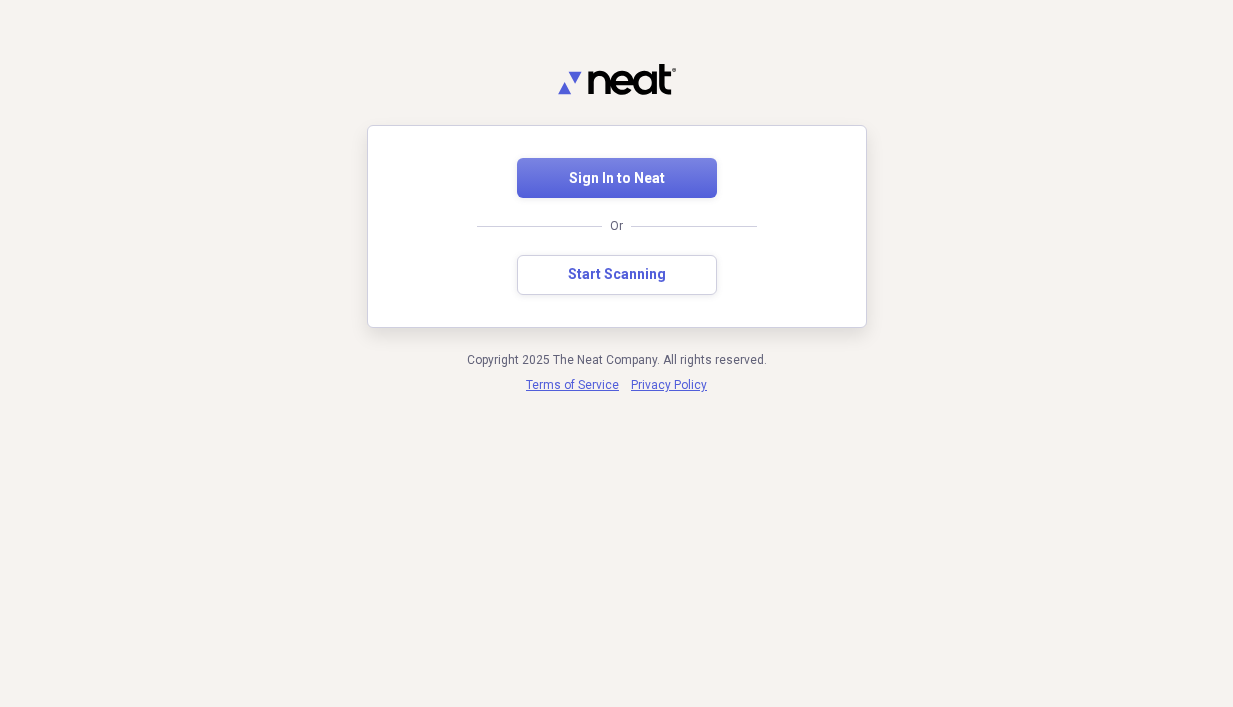 scroll, scrollTop: 0, scrollLeft: 0, axis: both 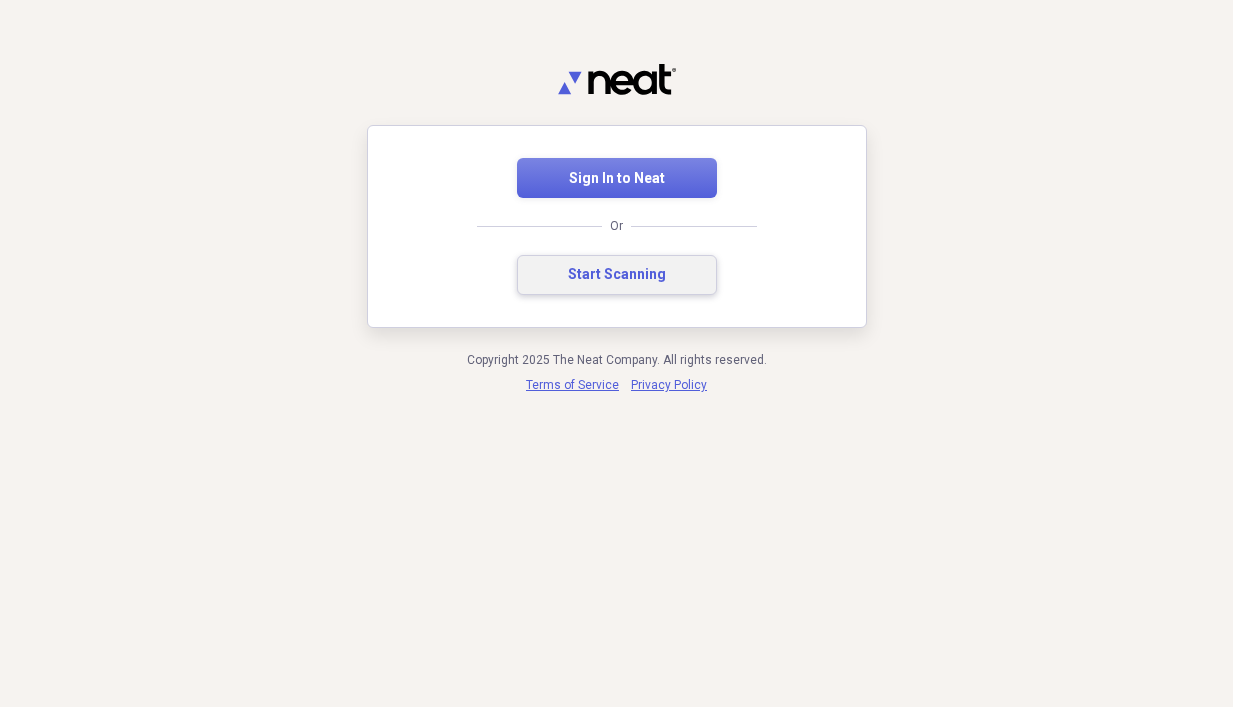 click on "Start Scanning" at bounding box center [617, 275] 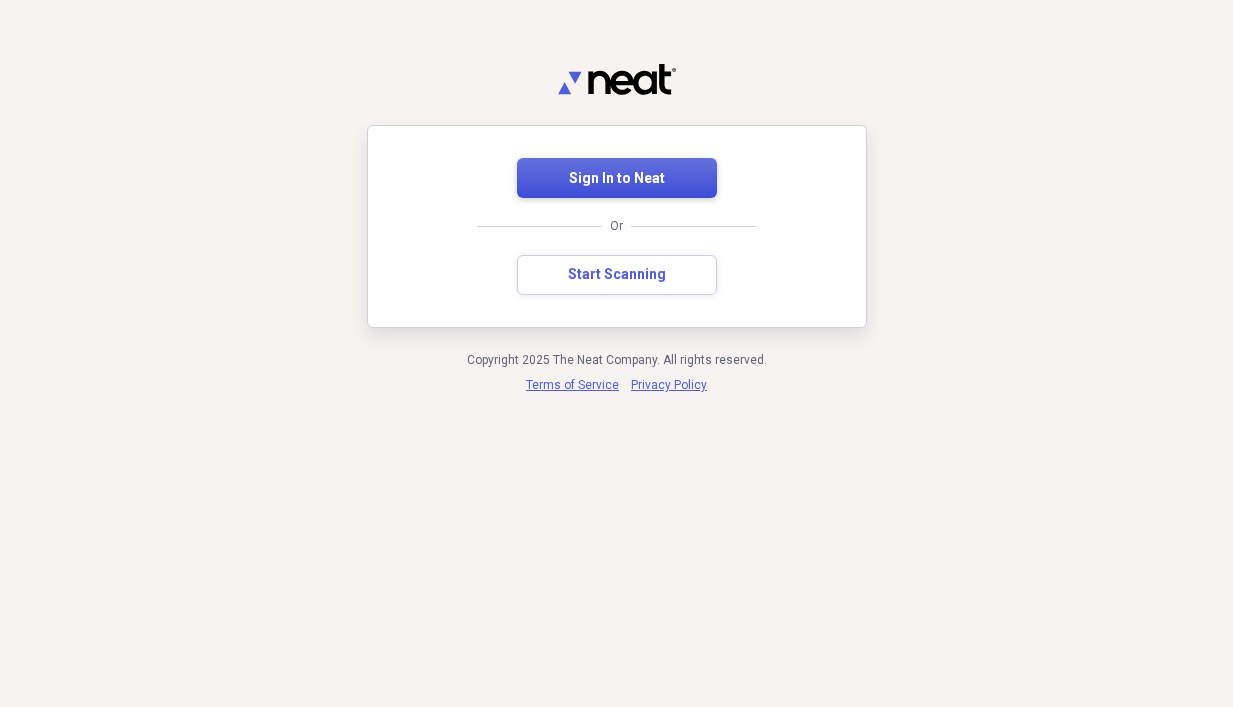 click on "Sign In to Neat" at bounding box center [617, 178] 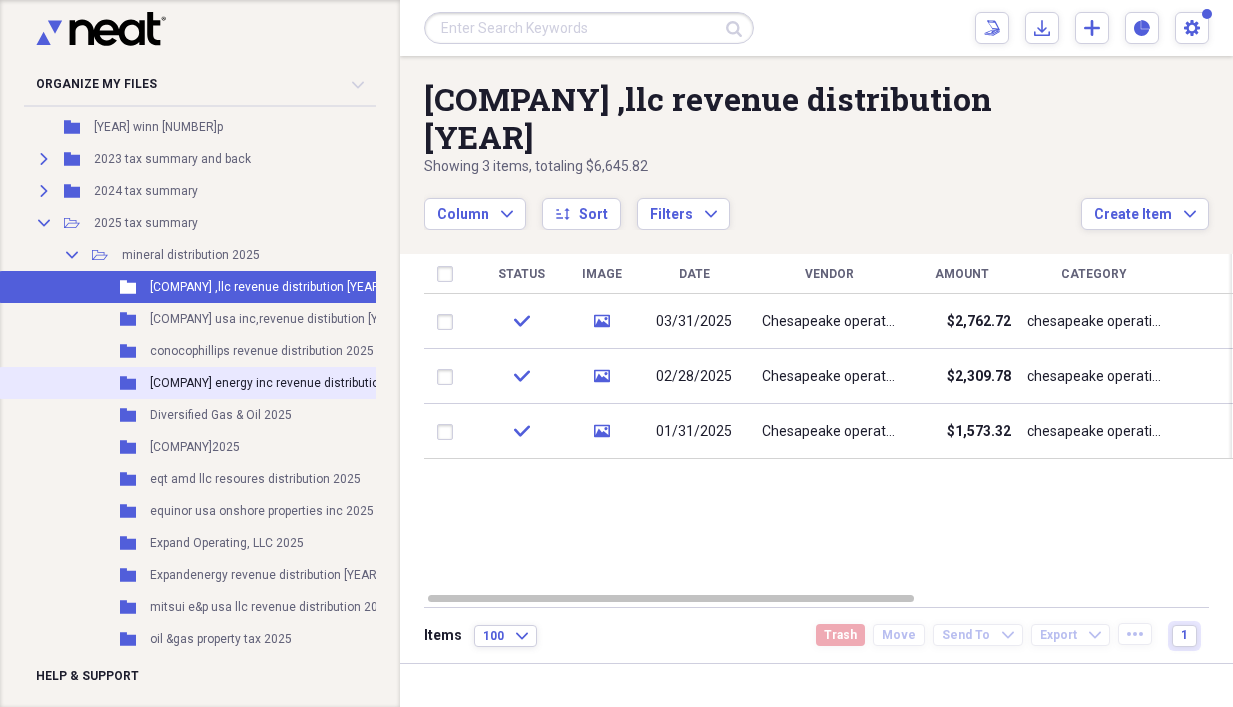 scroll, scrollTop: 200, scrollLeft: 0, axis: vertical 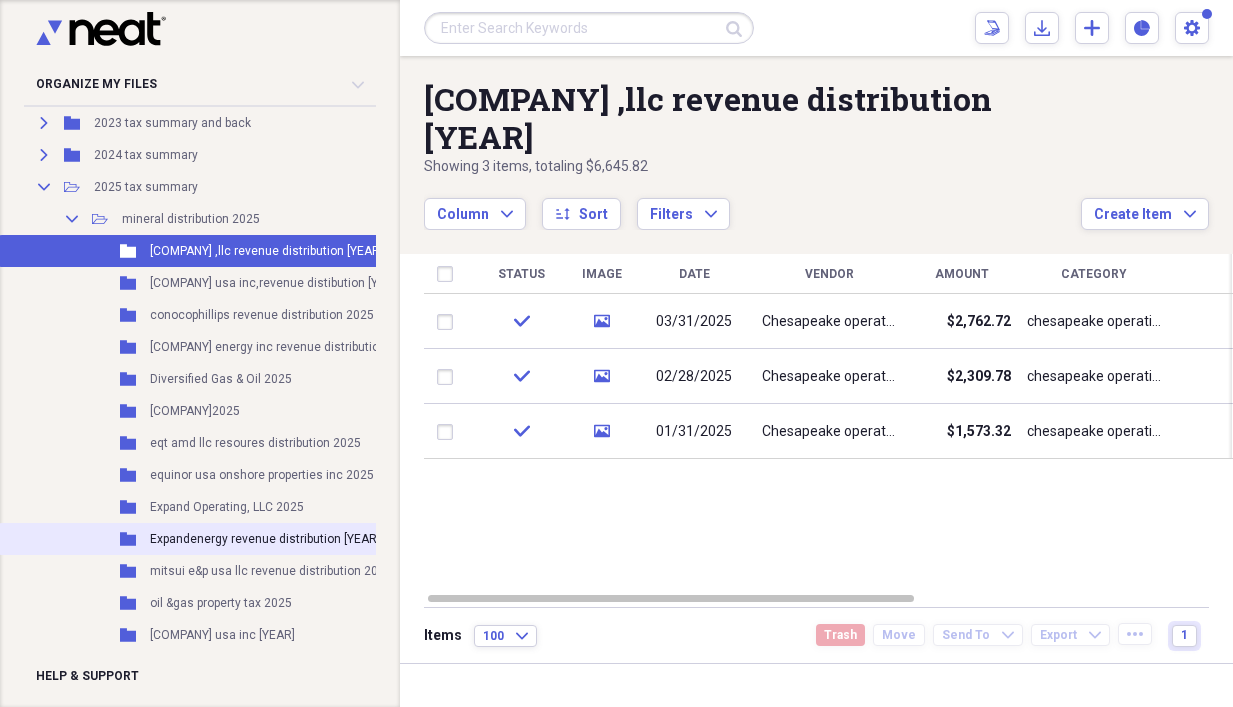 click on "Expandenergy revenue distribution [YEAR]" at bounding box center [265, 539] 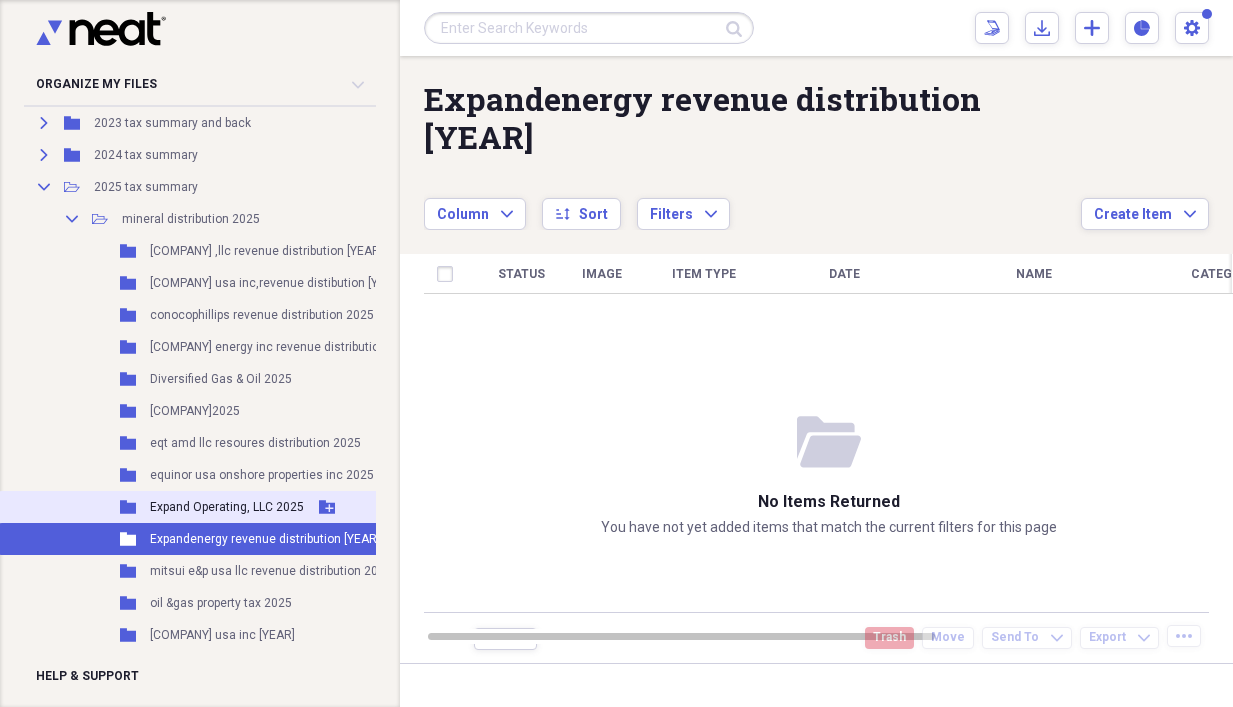 click on "Expand Operating, LLC 2025" at bounding box center [227, 507] 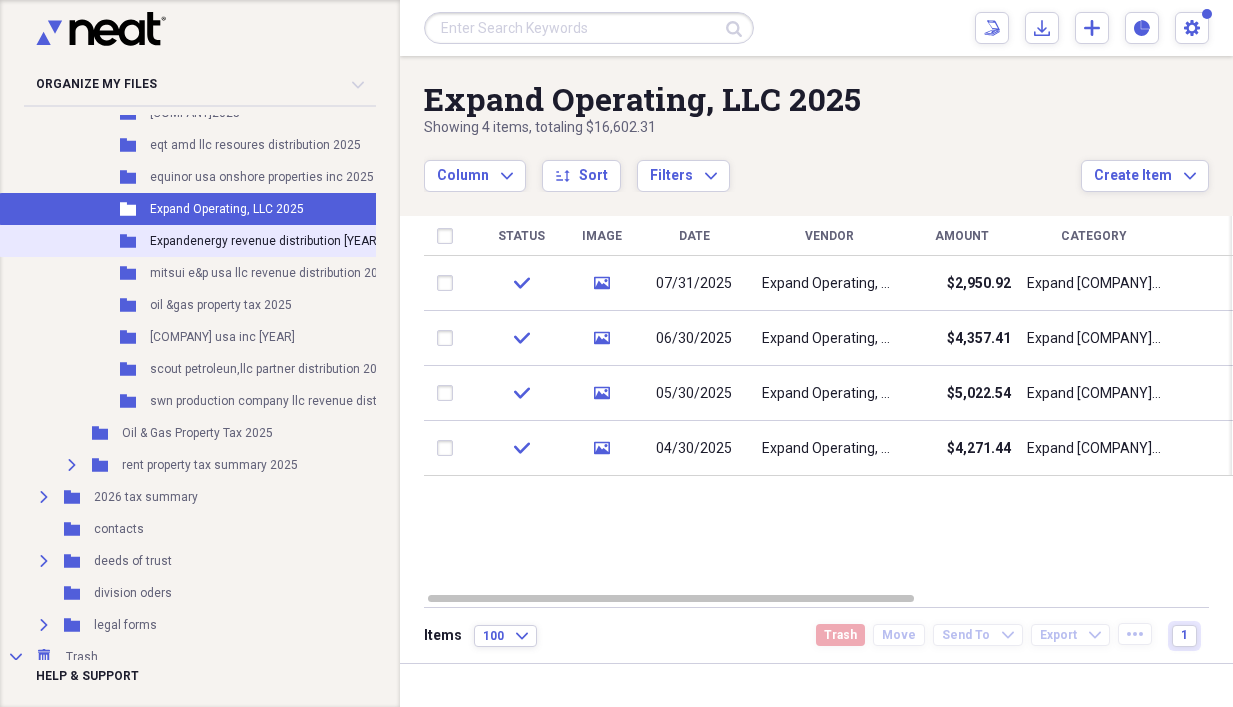 scroll, scrollTop: 500, scrollLeft: 0, axis: vertical 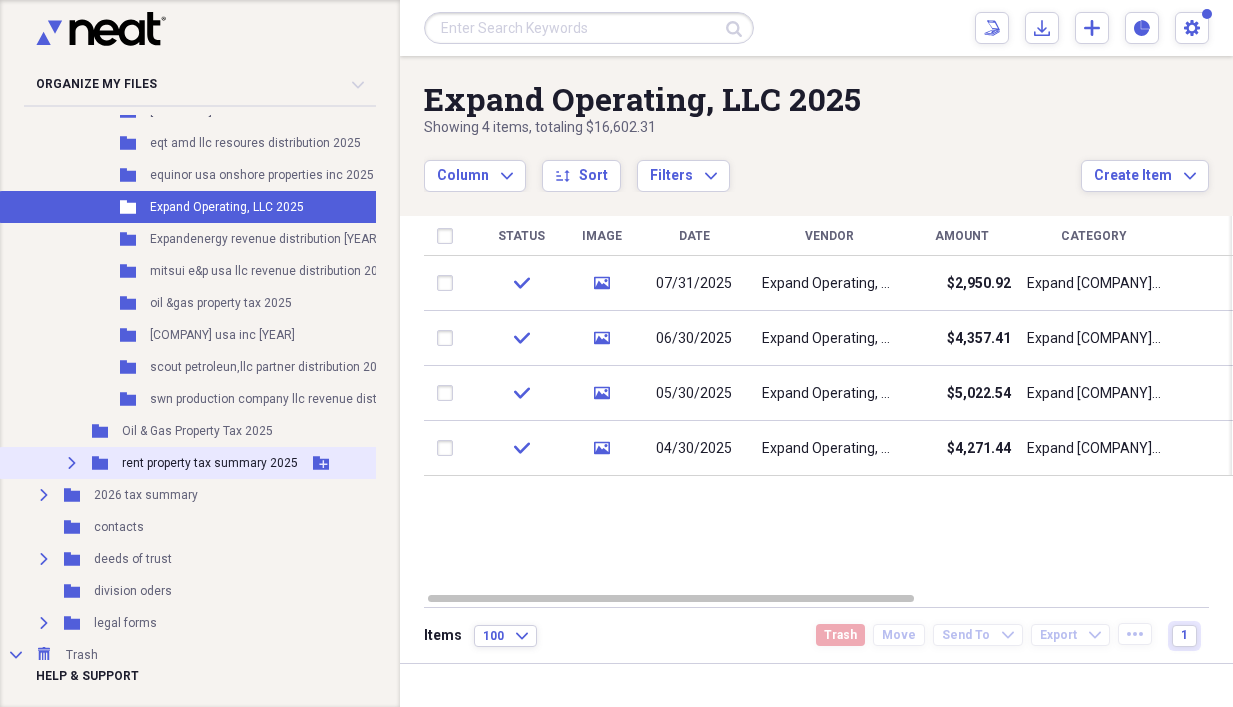 click 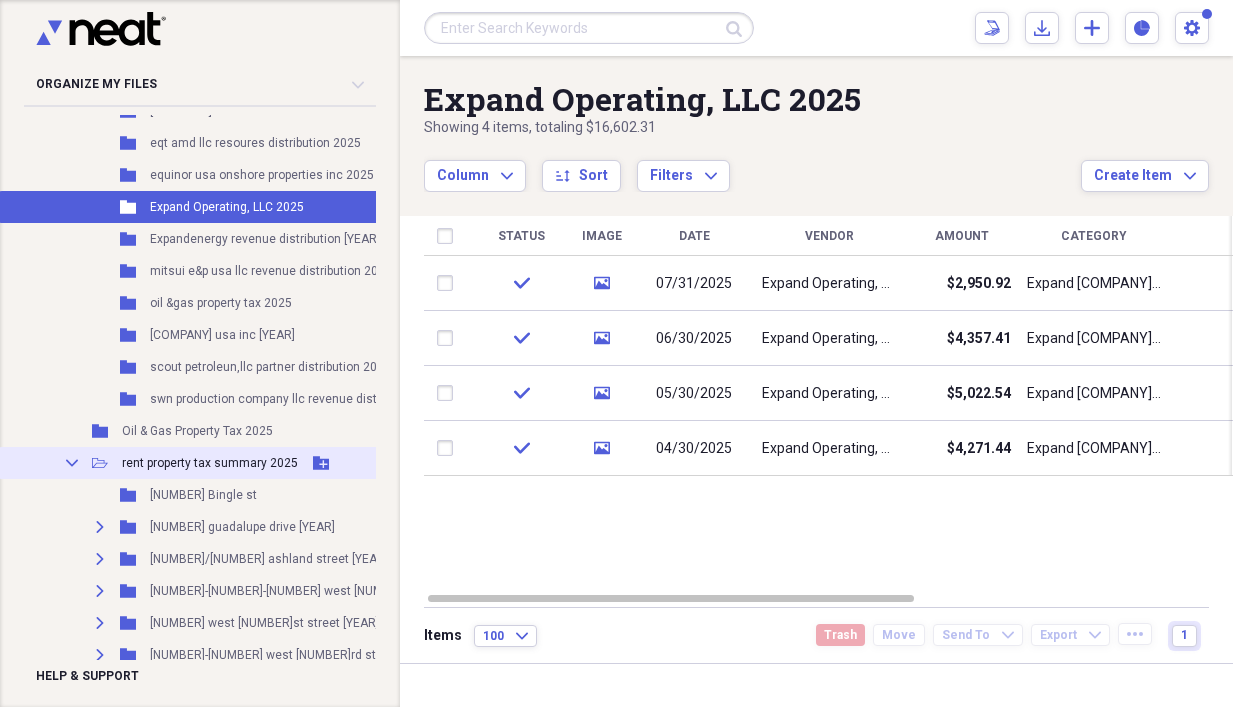 scroll, scrollTop: 600, scrollLeft: 0, axis: vertical 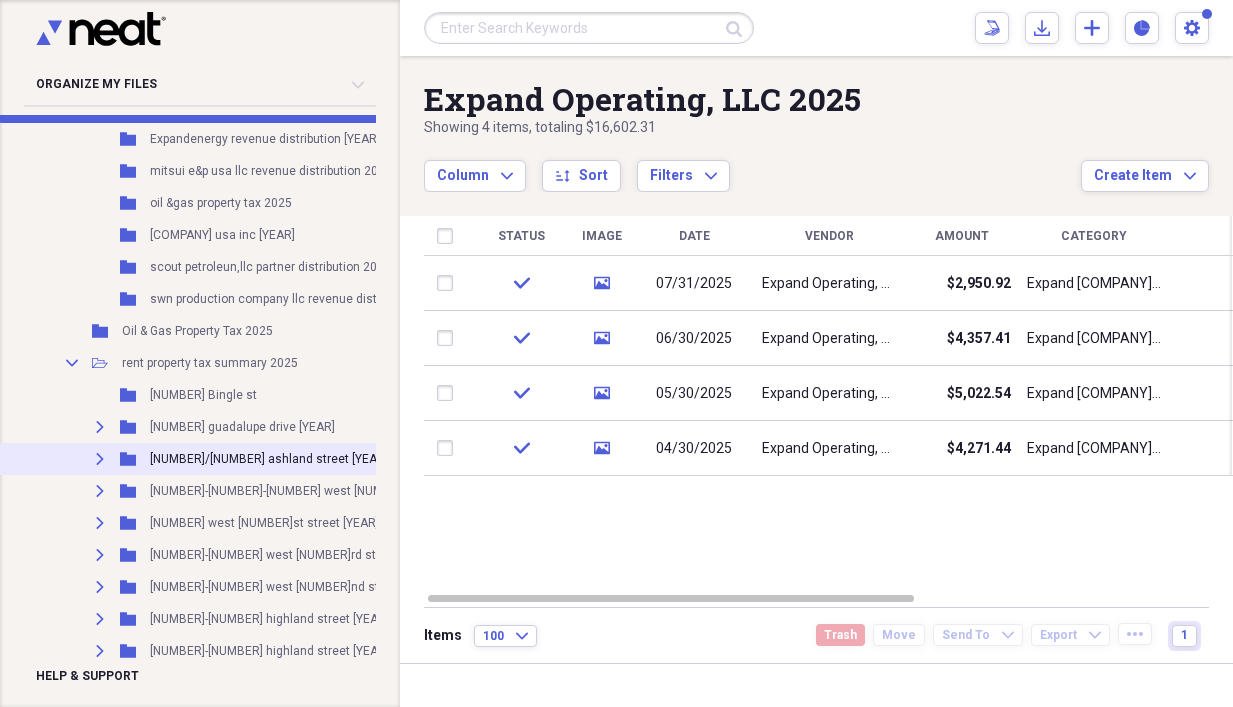click 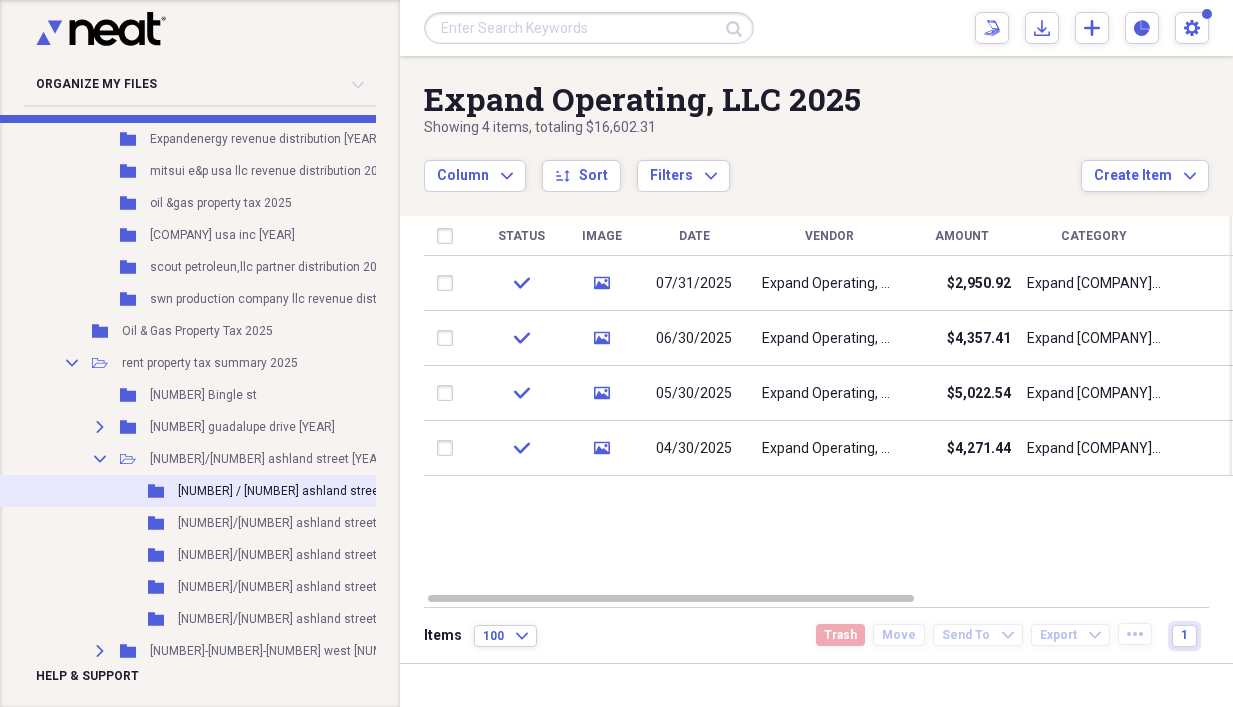 click on "[NUMBER] / [NUMBER] ashland street repairs [YEAR]" at bounding box center [320, 491] 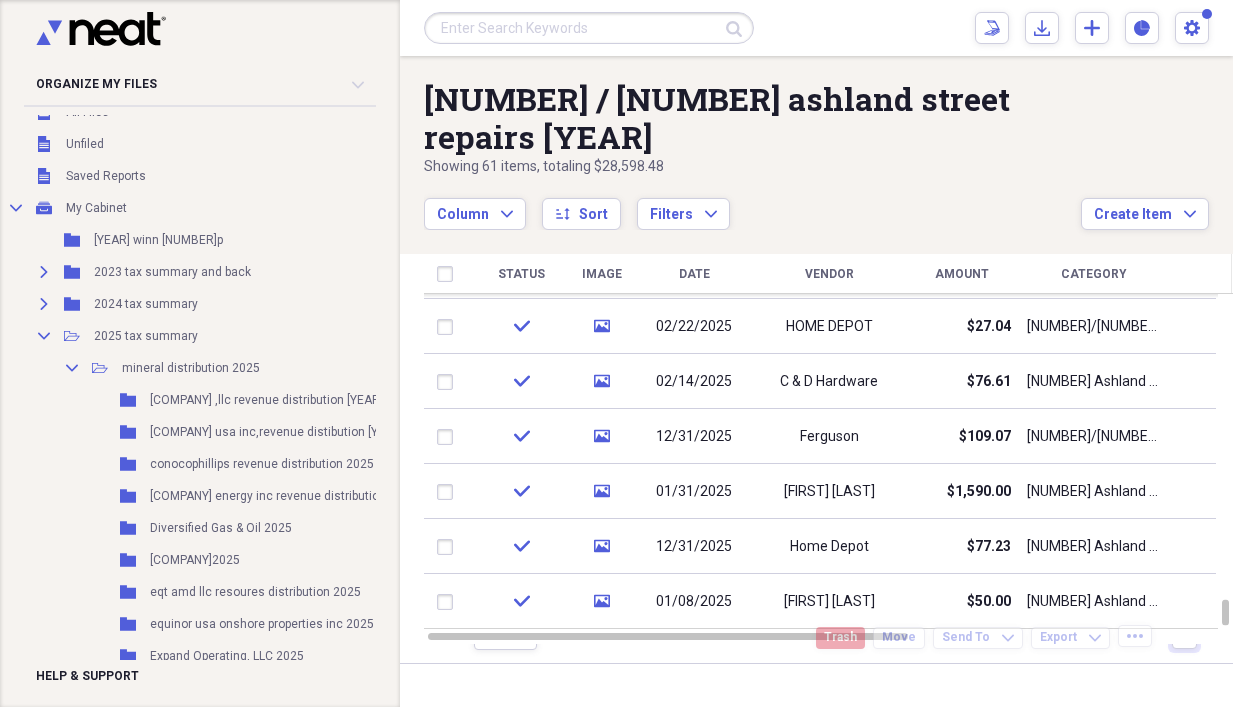 scroll, scrollTop: 0, scrollLeft: 0, axis: both 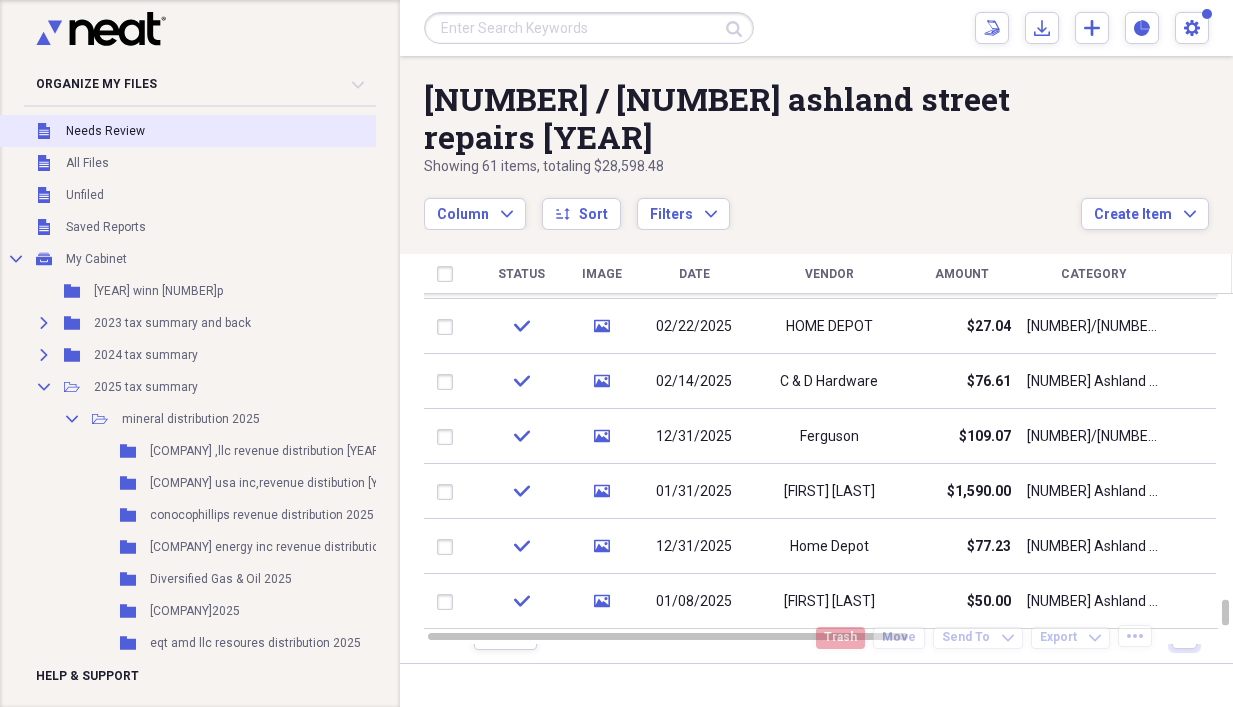 click on "Needs Review" at bounding box center [105, 131] 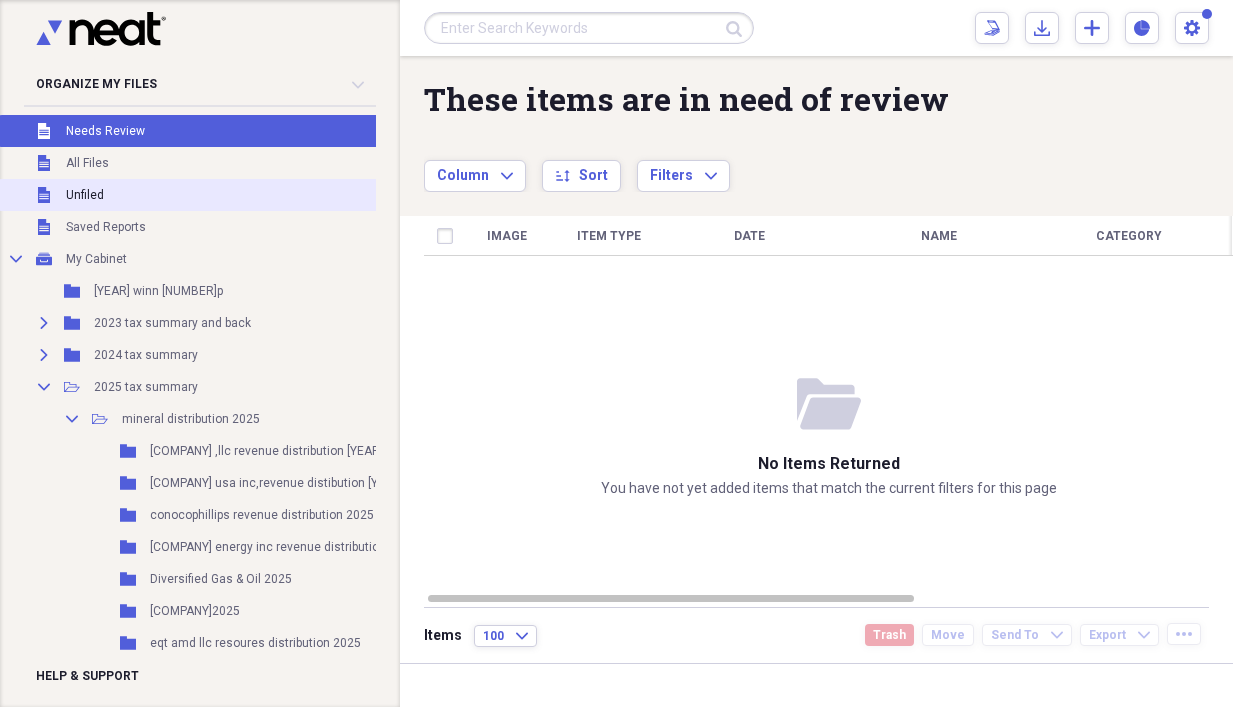 click on "Unfiled Unfiled" at bounding box center [294, 195] 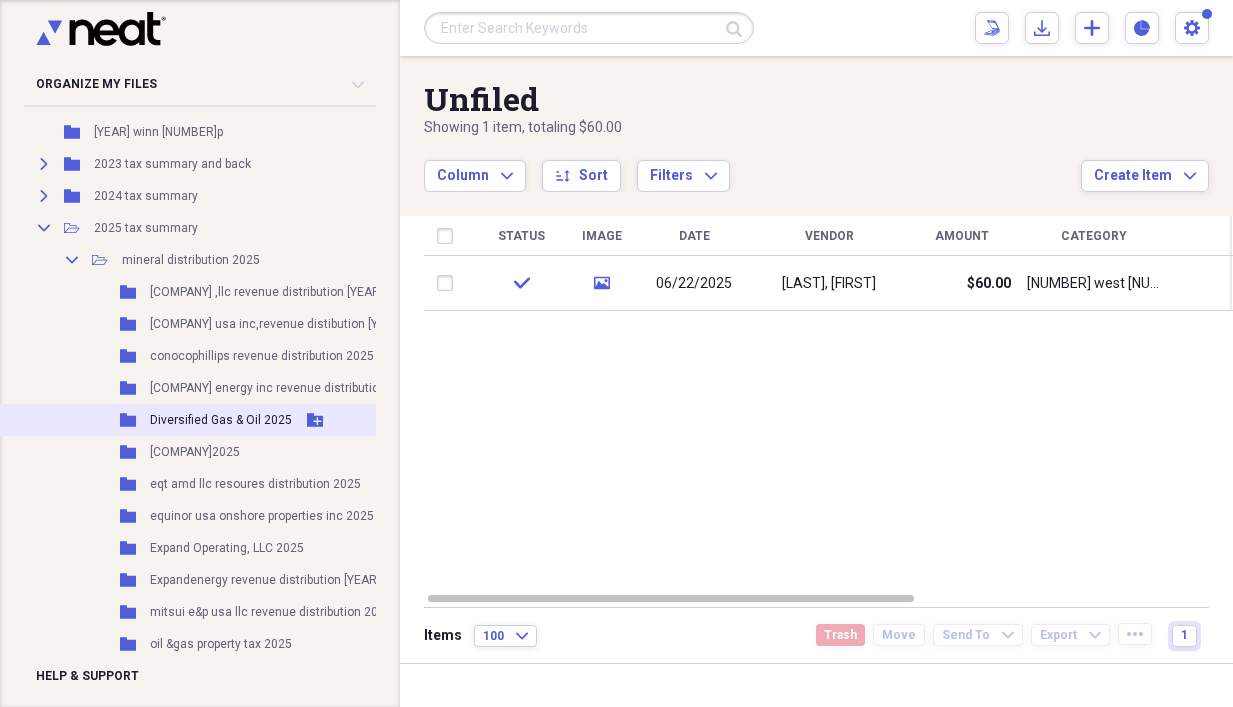scroll, scrollTop: 200, scrollLeft: 0, axis: vertical 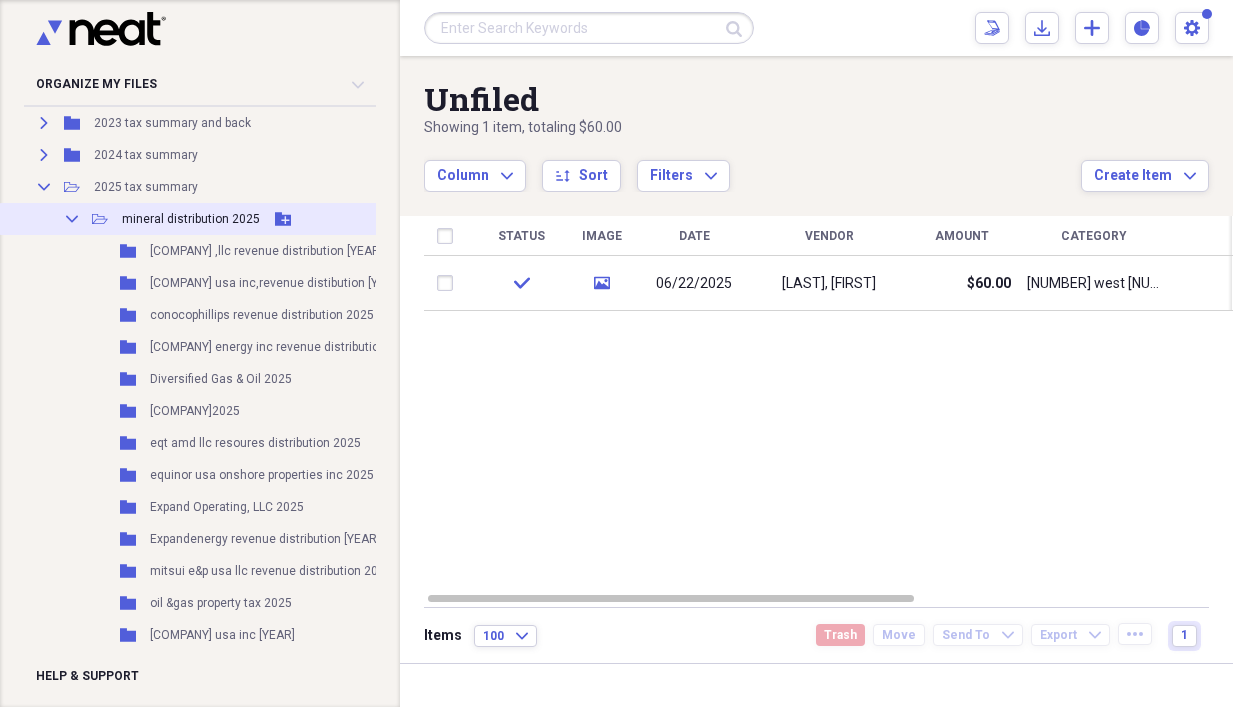 click on "Collapse" at bounding box center (72, 219) 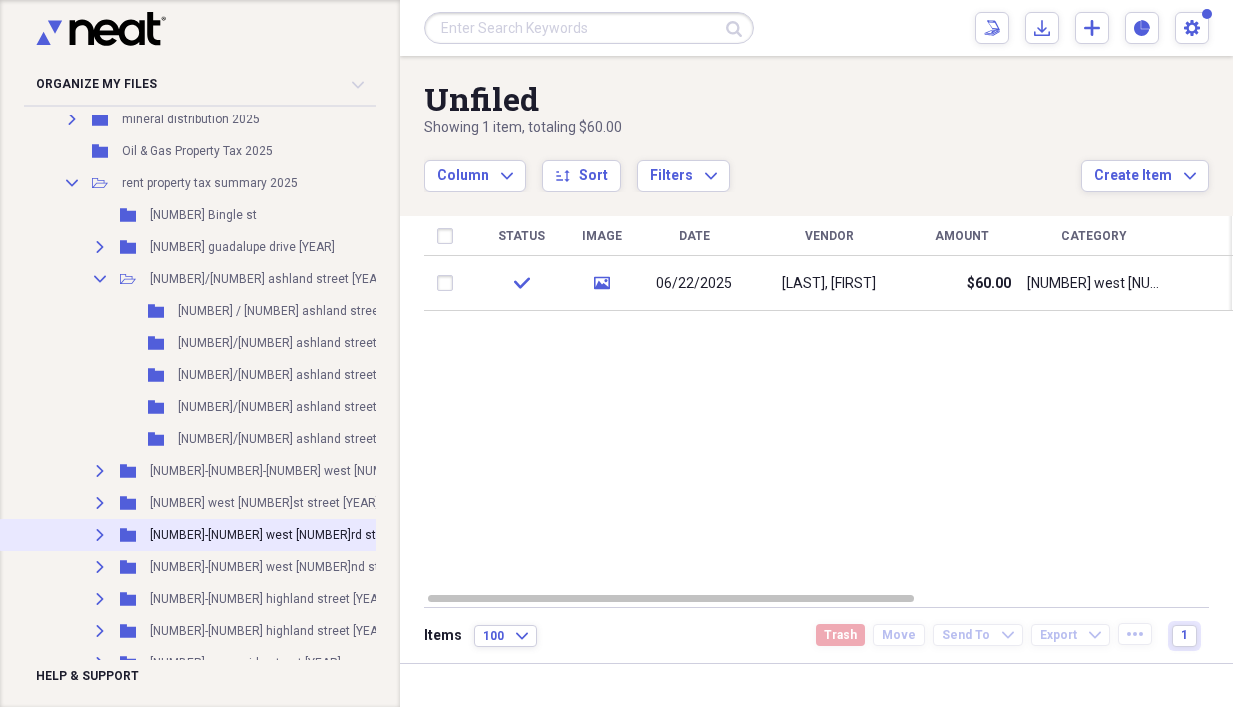 scroll, scrollTop: 400, scrollLeft: 0, axis: vertical 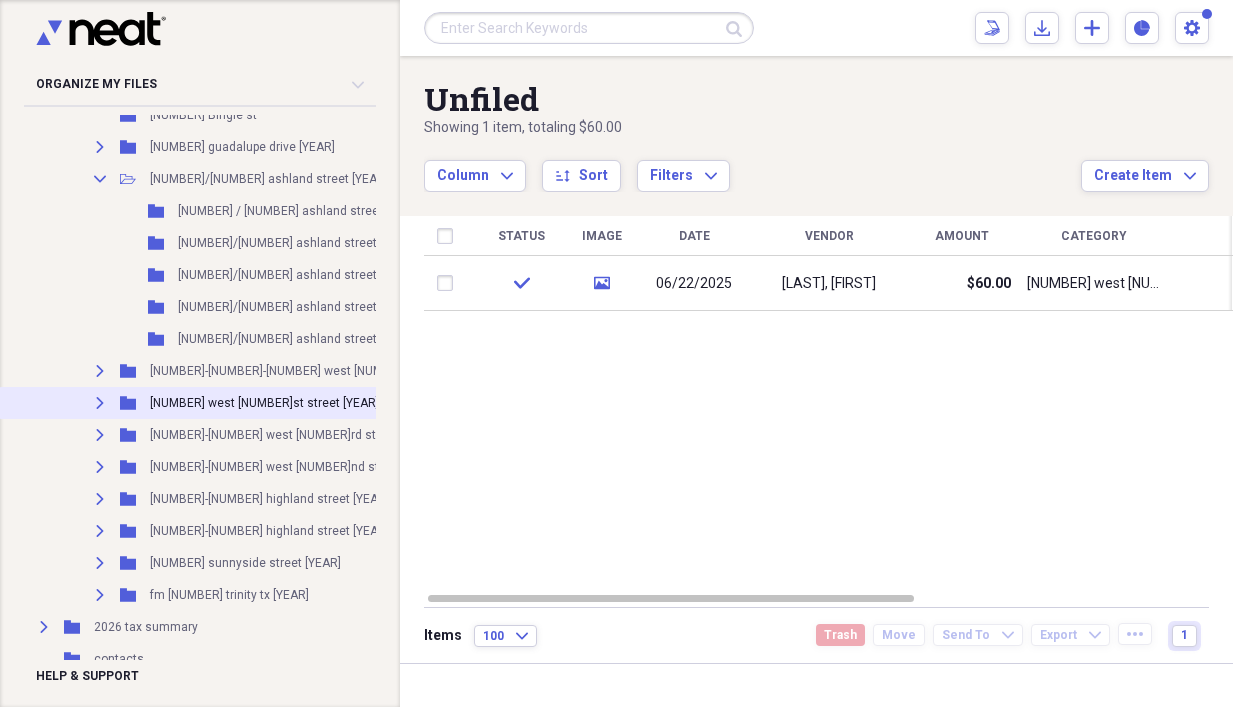 click 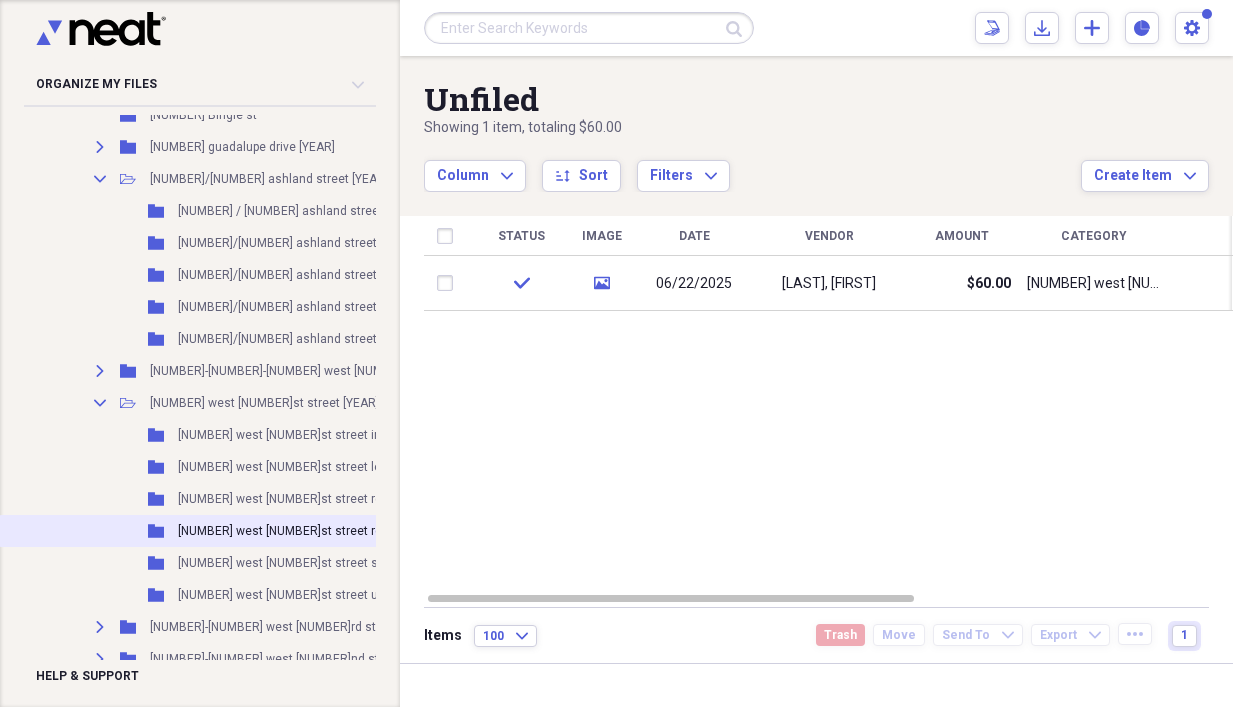 click on "Folder [NUMBER] west [NUMBER]st street repairs [YEAR] Add Folder" at bounding box center [294, 531] 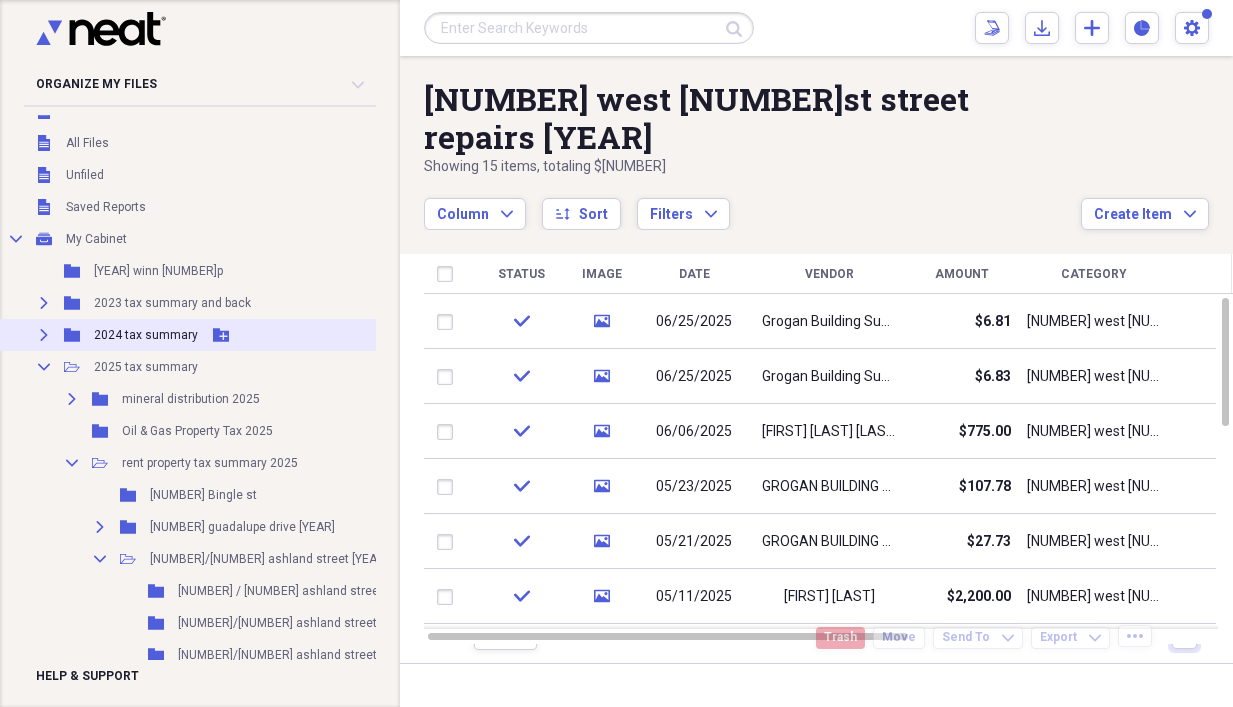 scroll, scrollTop: 0, scrollLeft: 0, axis: both 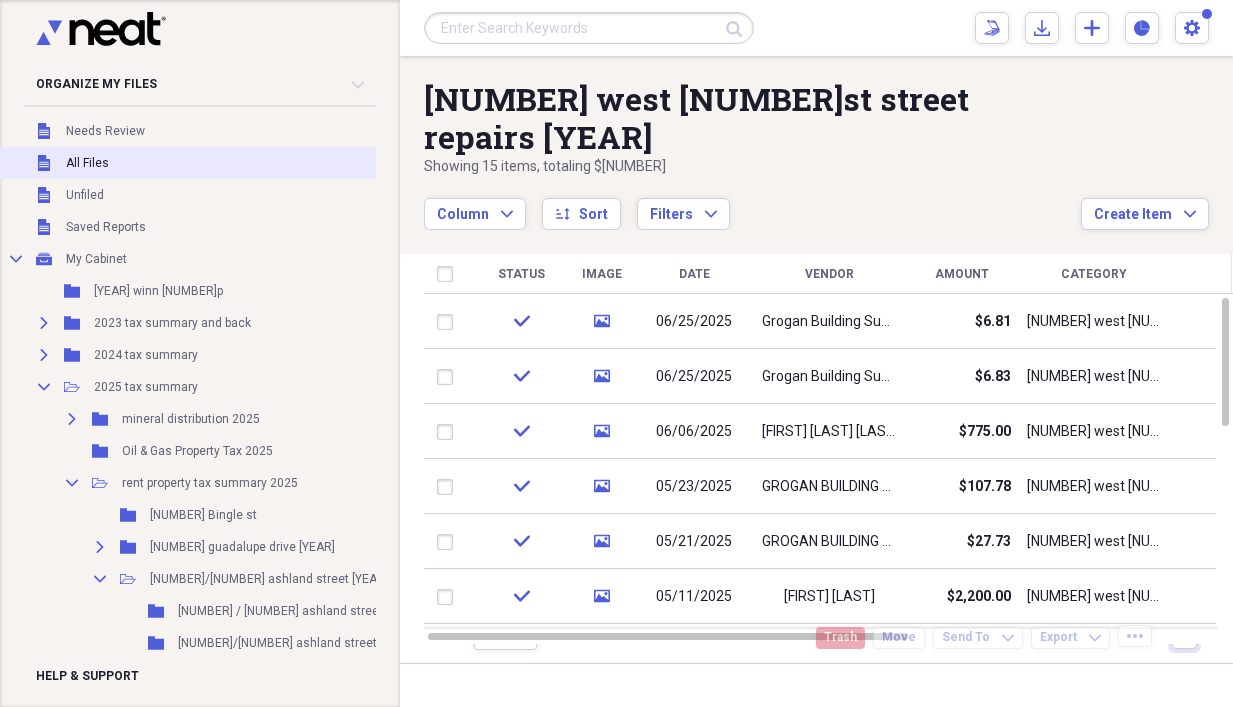 click on "Unfiled All Files" at bounding box center [294, 163] 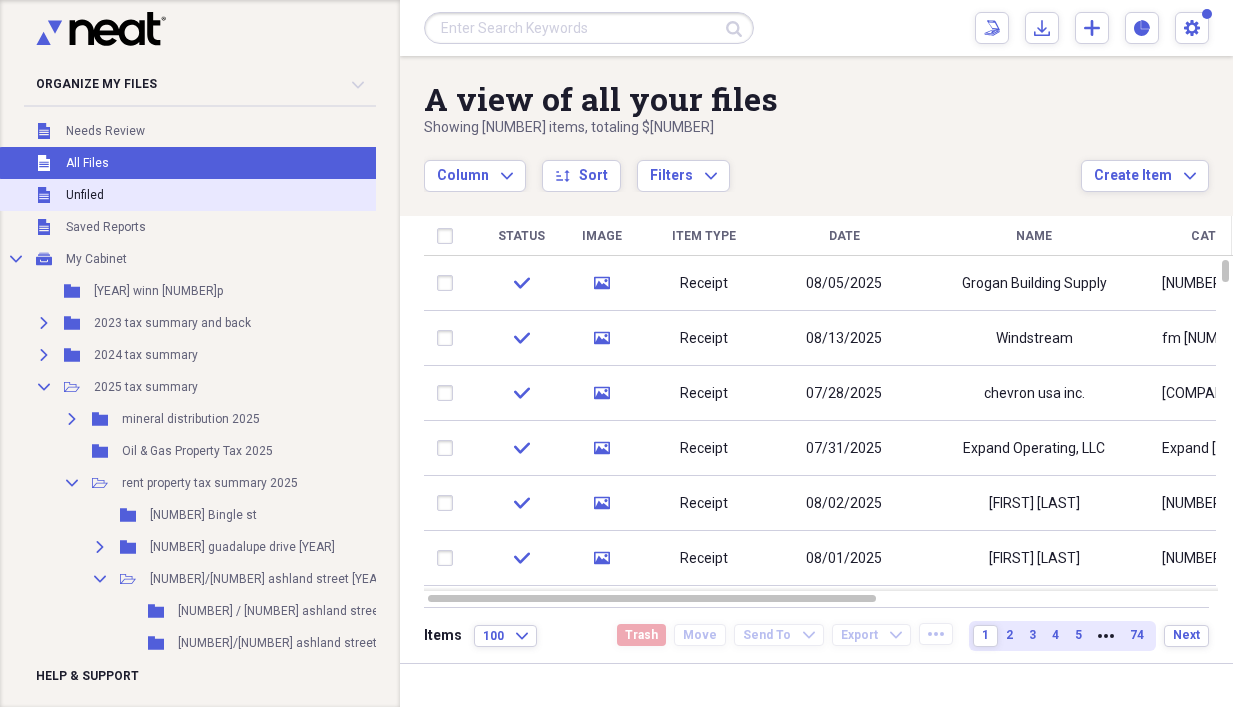 click on "Unfiled Unfiled" at bounding box center [294, 195] 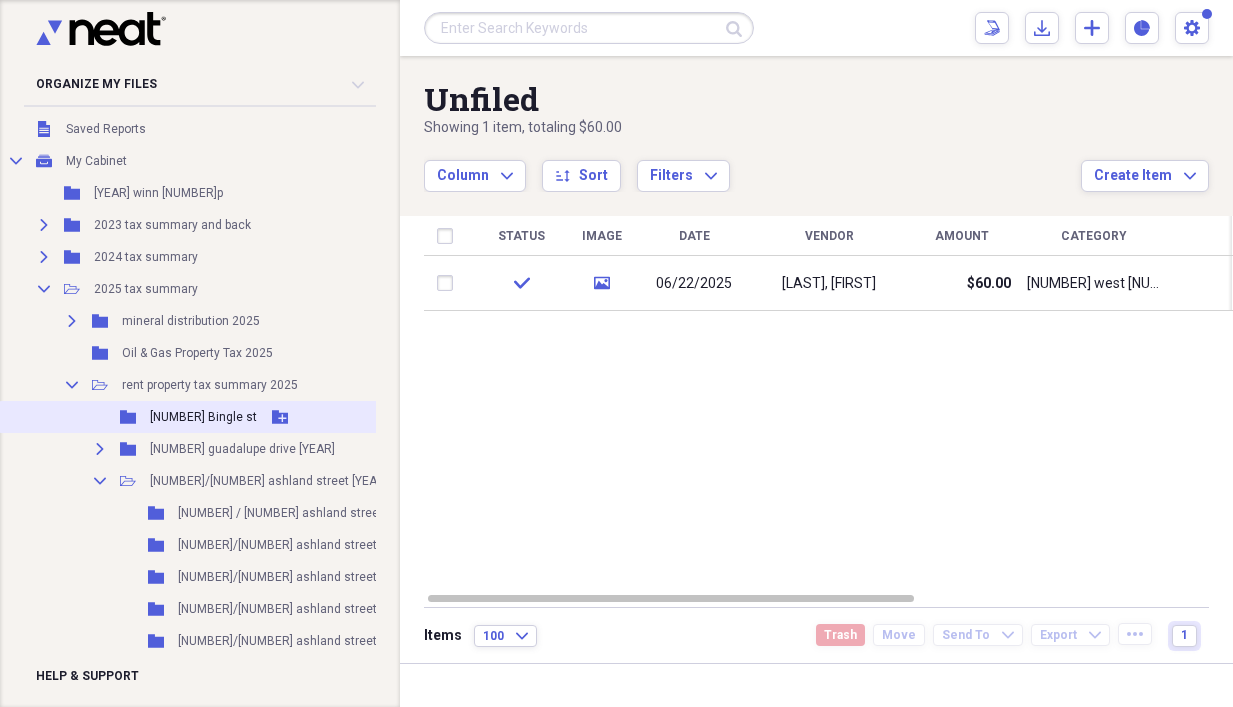 scroll, scrollTop: 300, scrollLeft: 0, axis: vertical 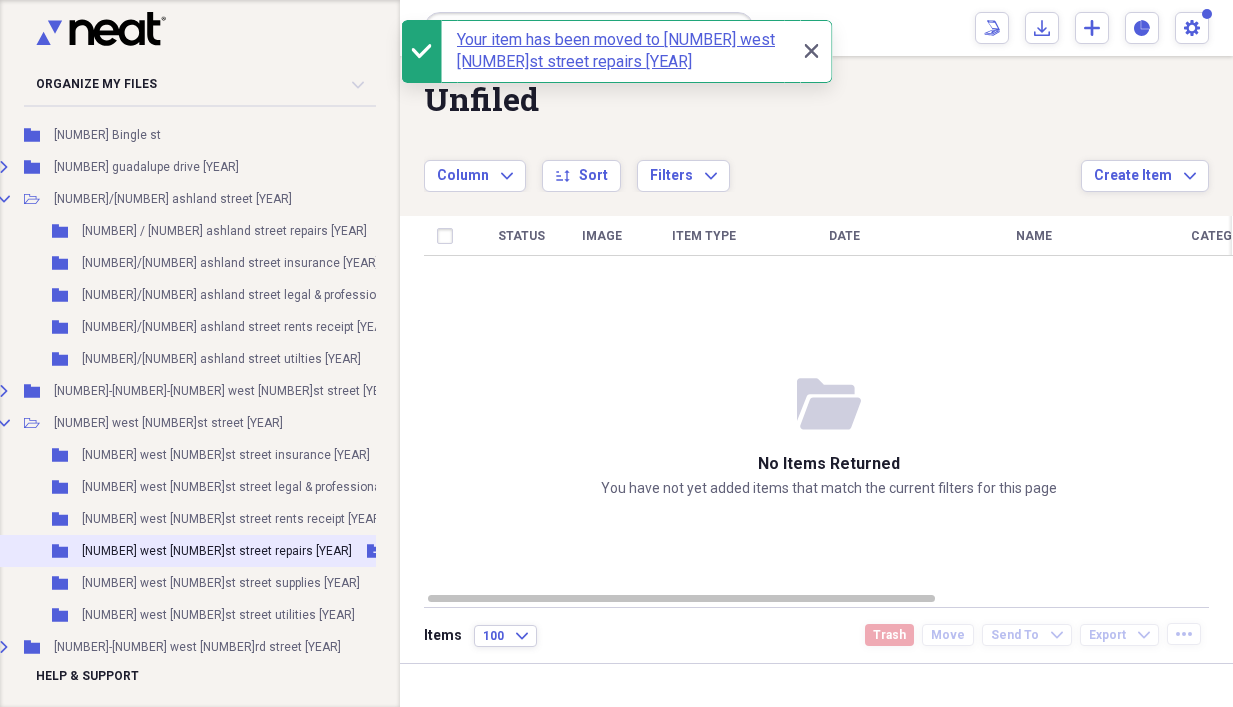 click on "[NUMBER] west [NUMBER]st street repairs [YEAR]" at bounding box center (217, 551) 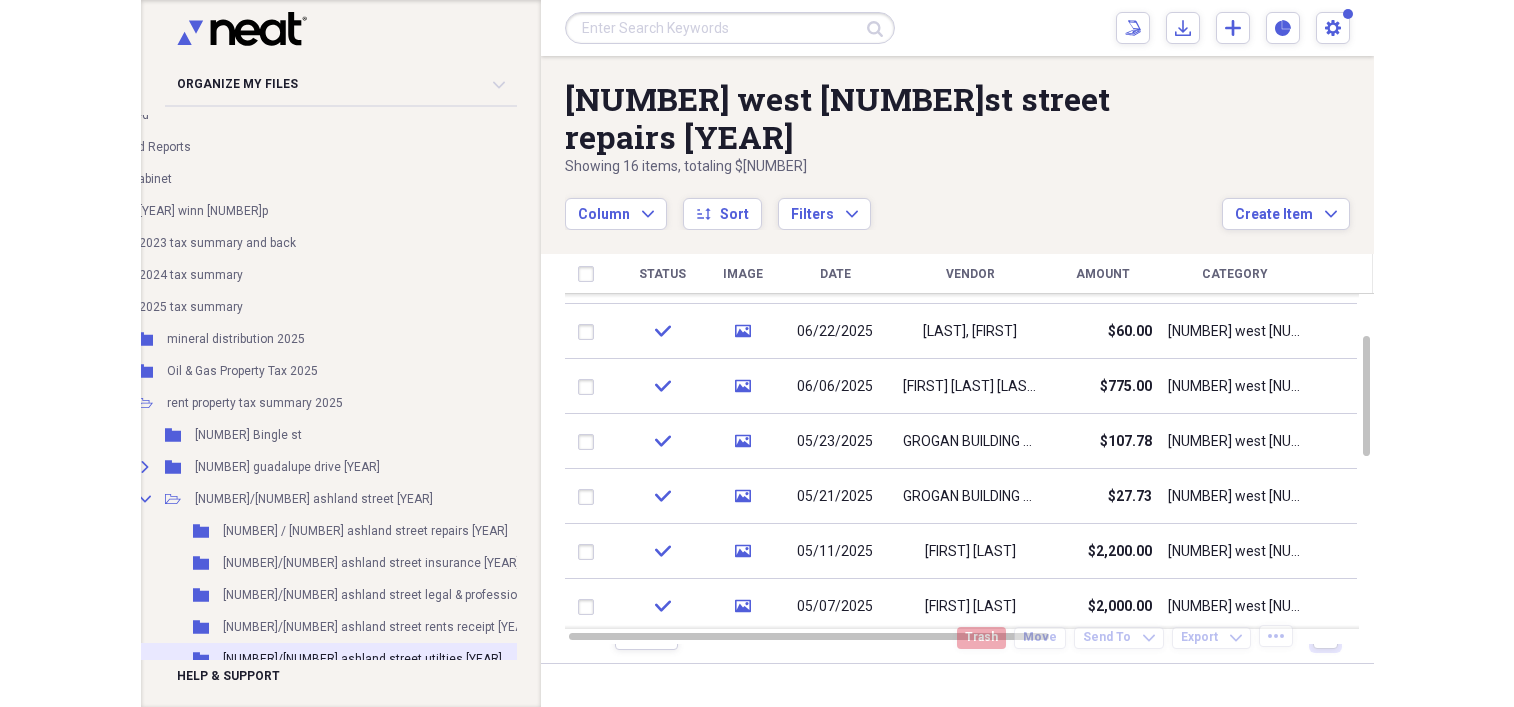 scroll, scrollTop: 0, scrollLeft: 96, axis: horizontal 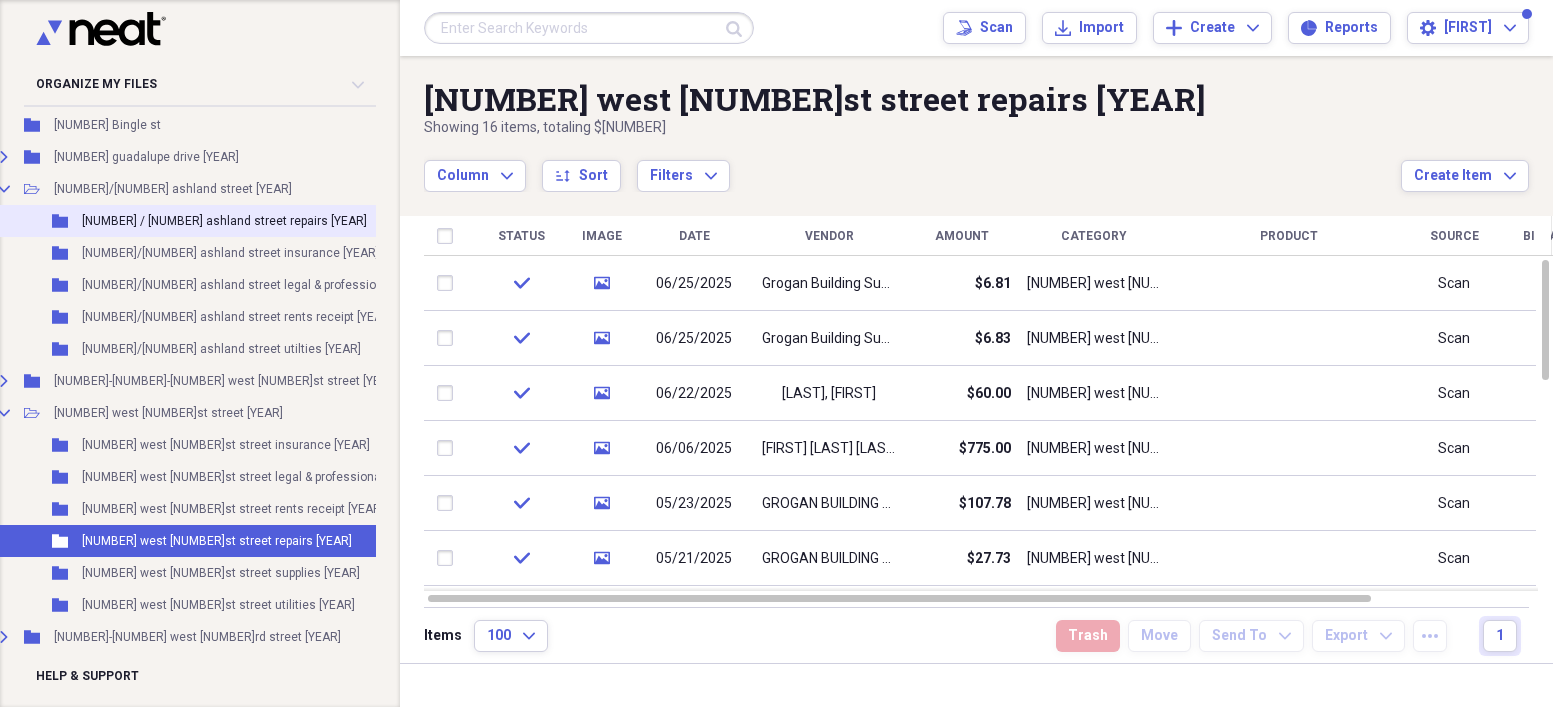 click on "[NUMBER] / [NUMBER] ashland street repairs [YEAR]" at bounding box center [224, 221] 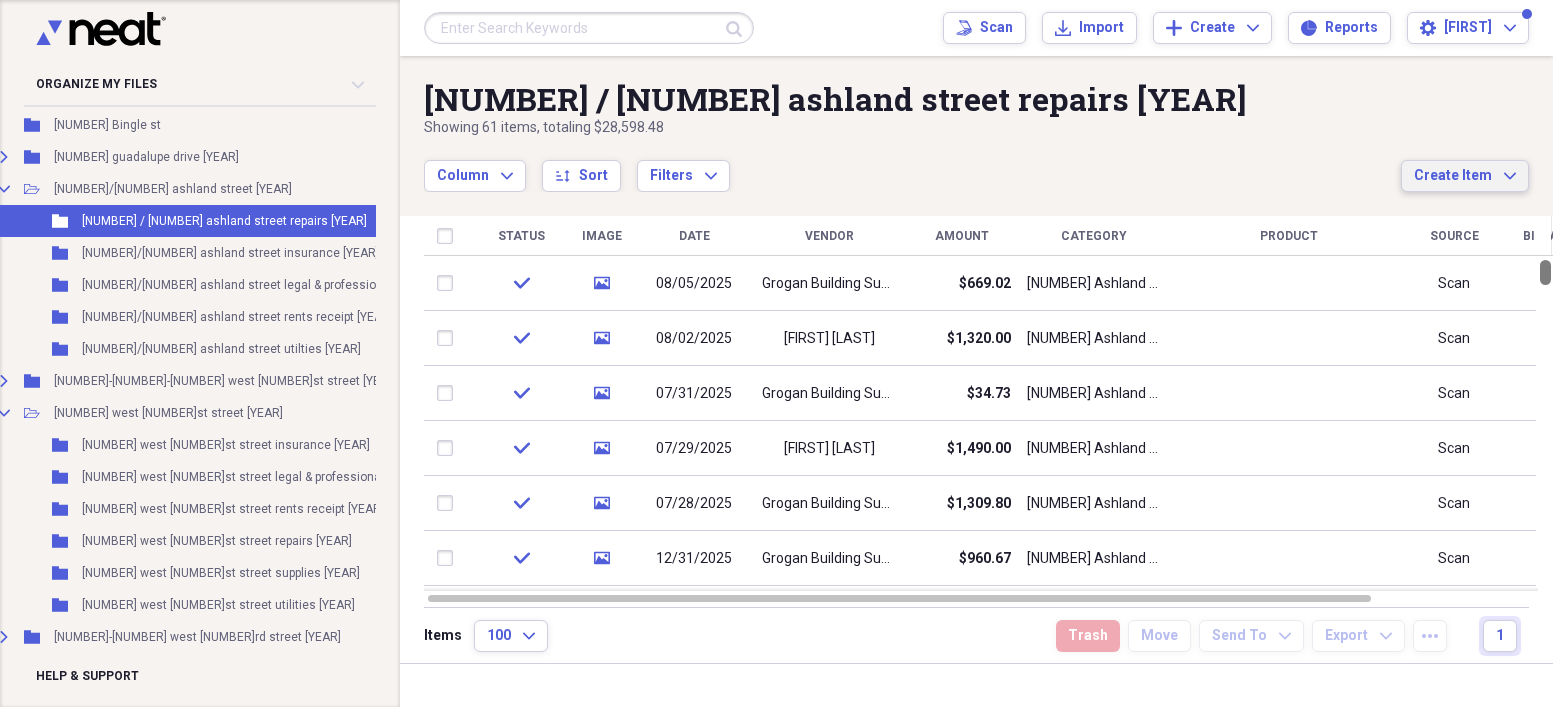 drag, startPoint x: 1543, startPoint y: 570, endPoint x: 1478, endPoint y: 173, distance: 402.28598 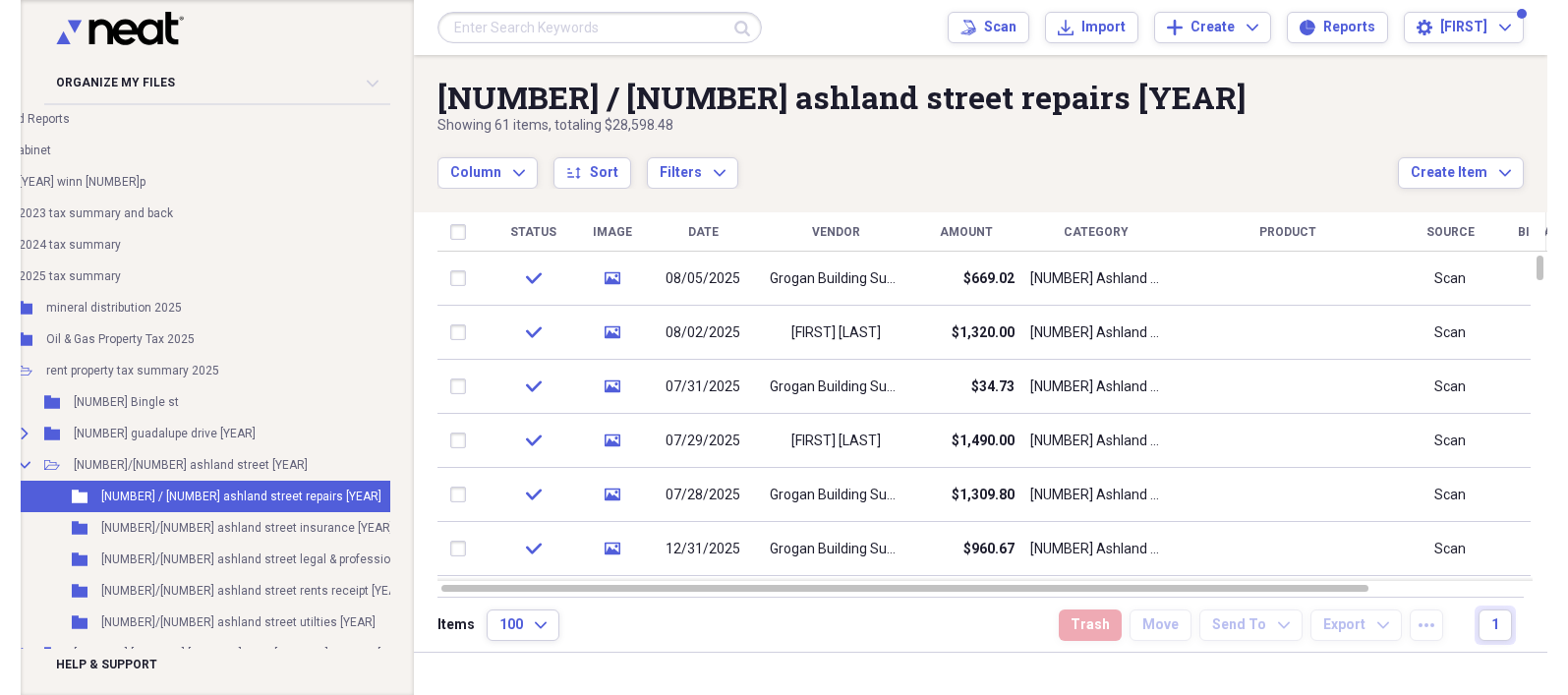 scroll, scrollTop: 52, scrollLeft: 94, axis: both 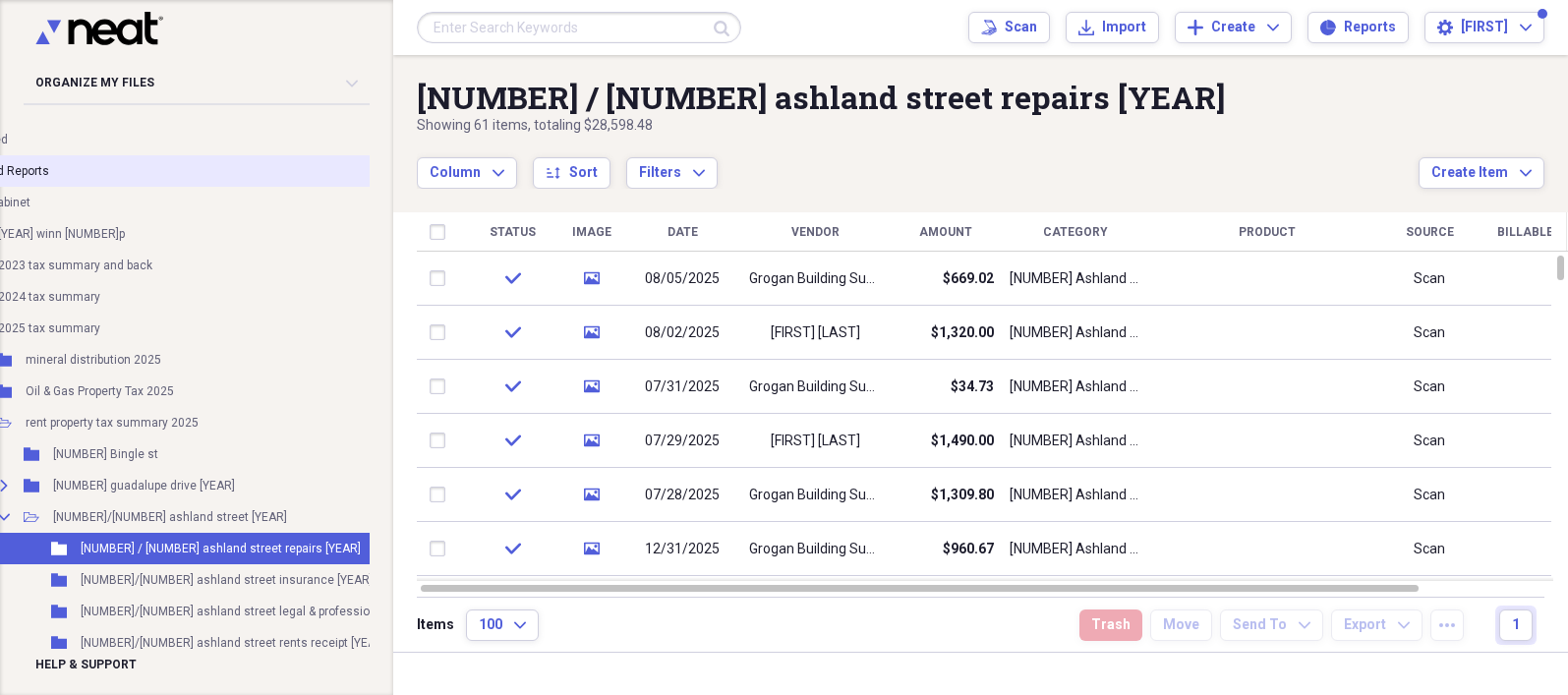 drag, startPoint x: 145, startPoint y: 174, endPoint x: 276, endPoint y: 177, distance: 131.03435 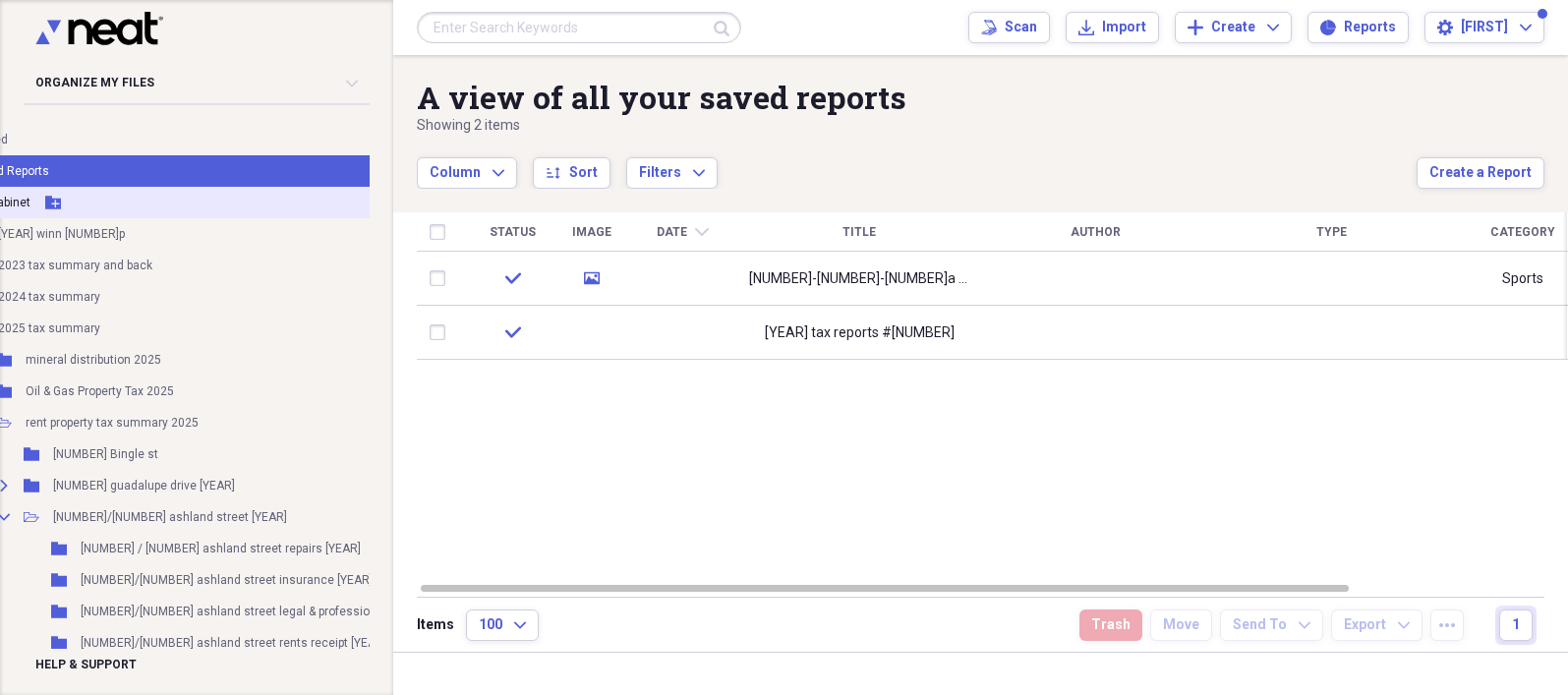 scroll, scrollTop: 150, scrollLeft: 94, axis: both 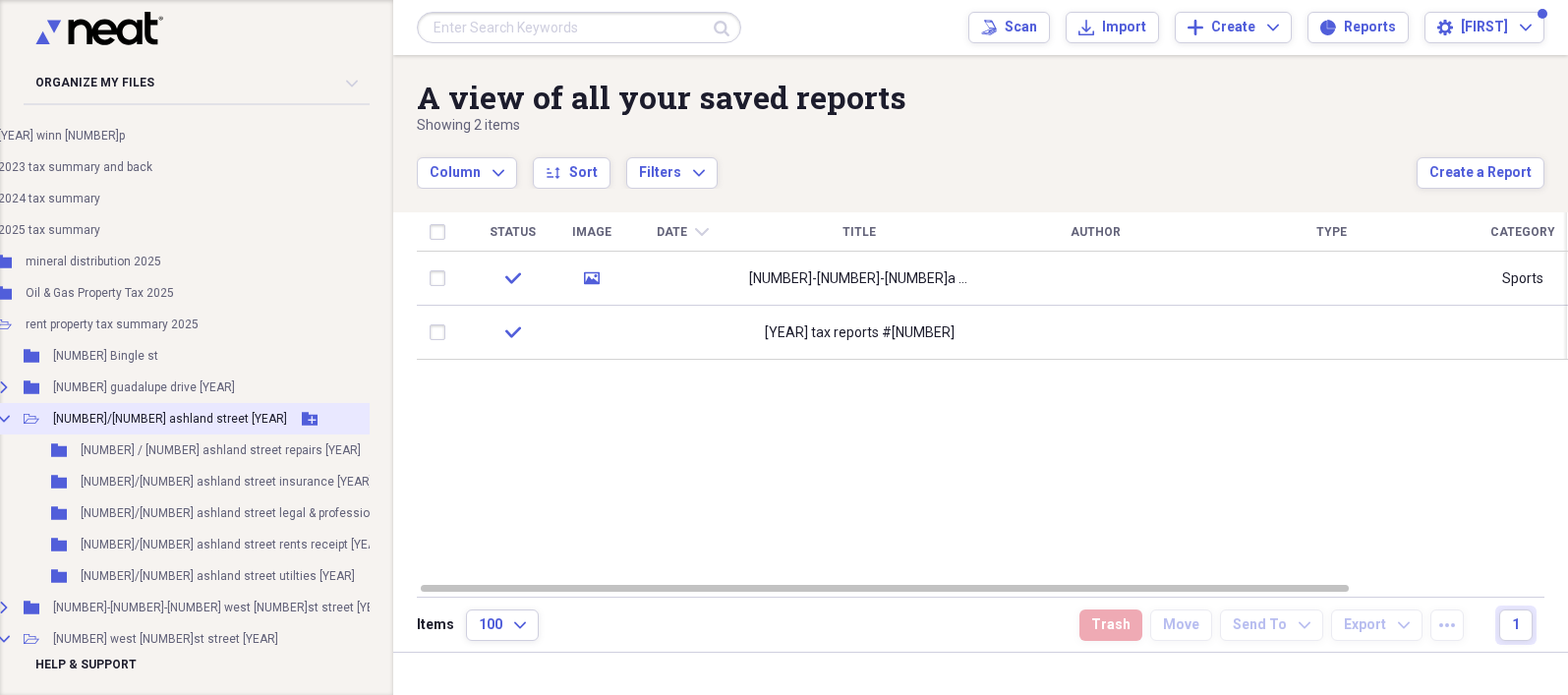 click on "[NUMBER]/[NUMBER] ashland street [YEAR]" at bounding box center (170, 419) 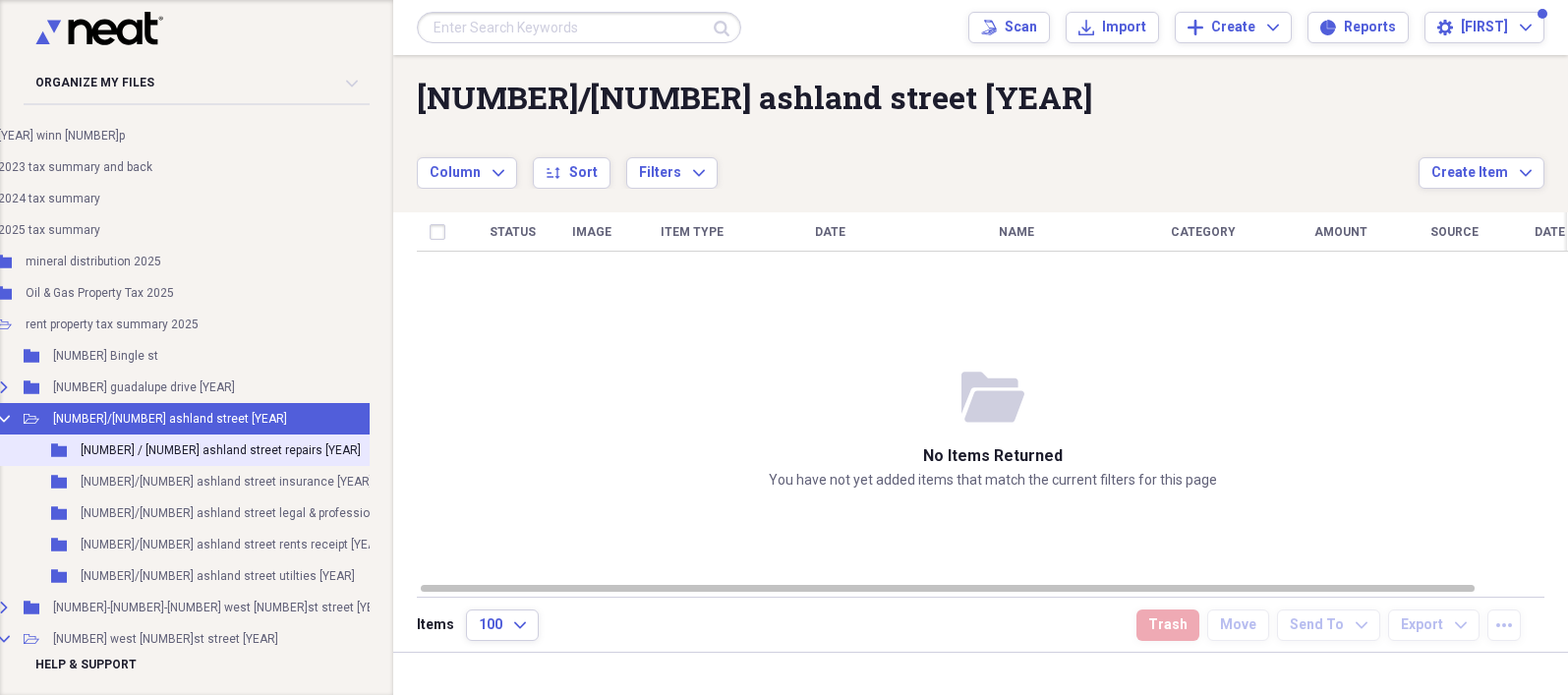 click on "[NUMBER] / [NUMBER] ashland street repairs [YEAR]" at bounding box center (220, 450) 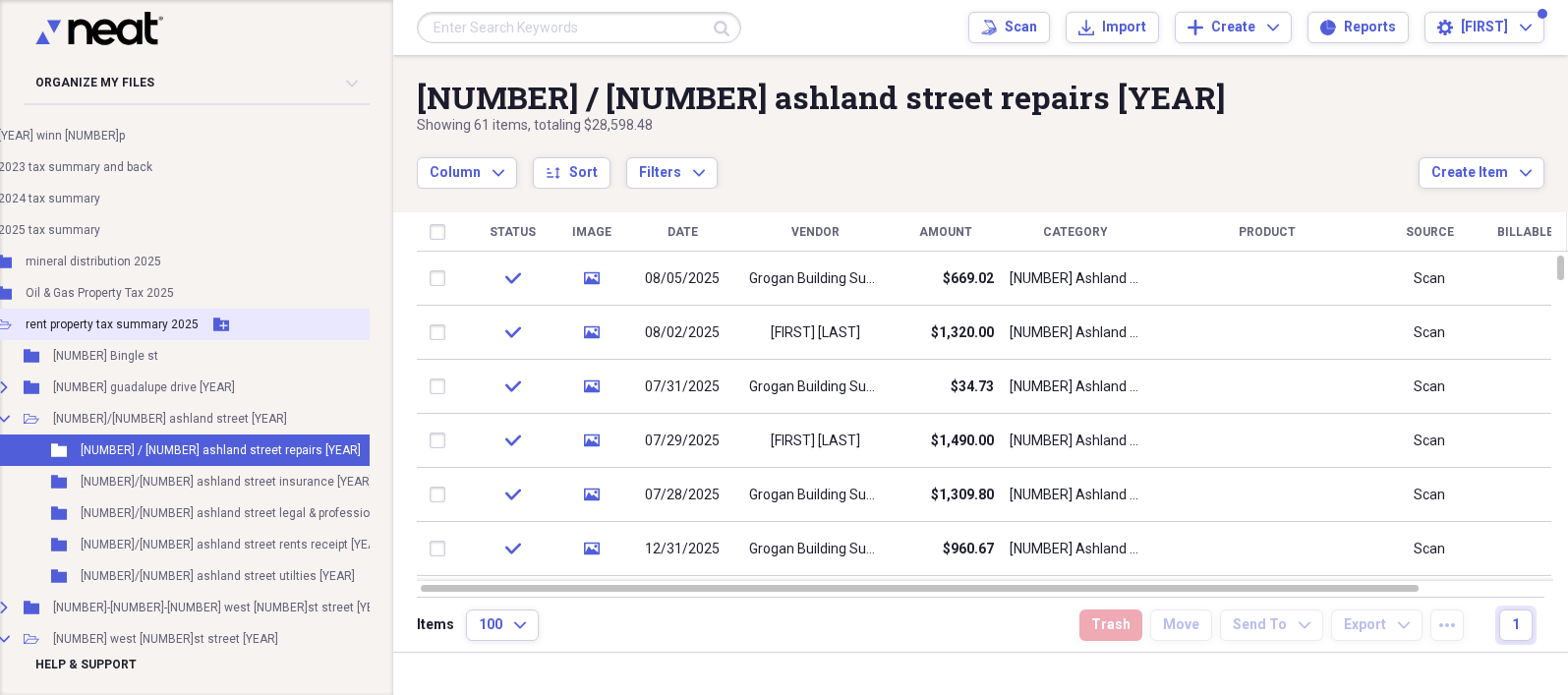 scroll, scrollTop: 52, scrollLeft: 94, axis: both 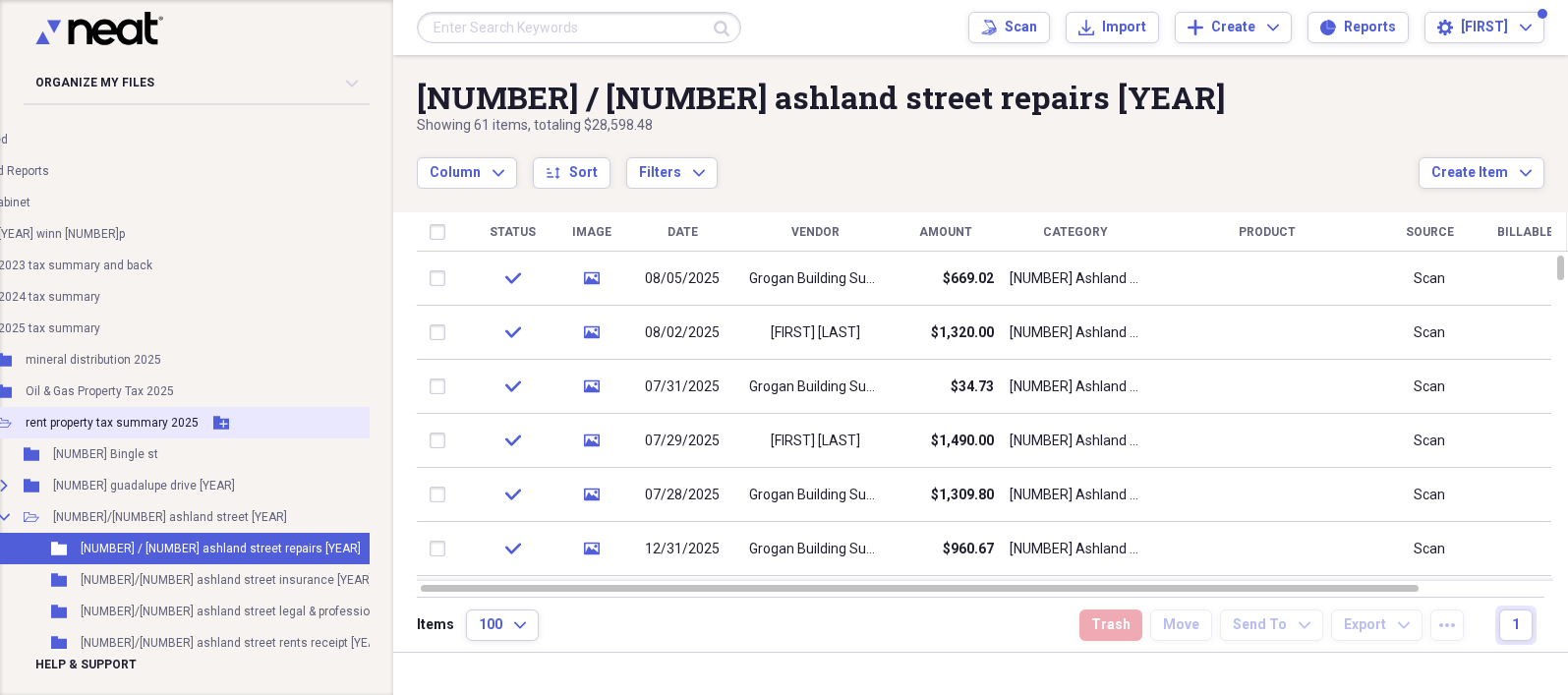 click on "rent property tax summary 2025" at bounding box center (112, 423) 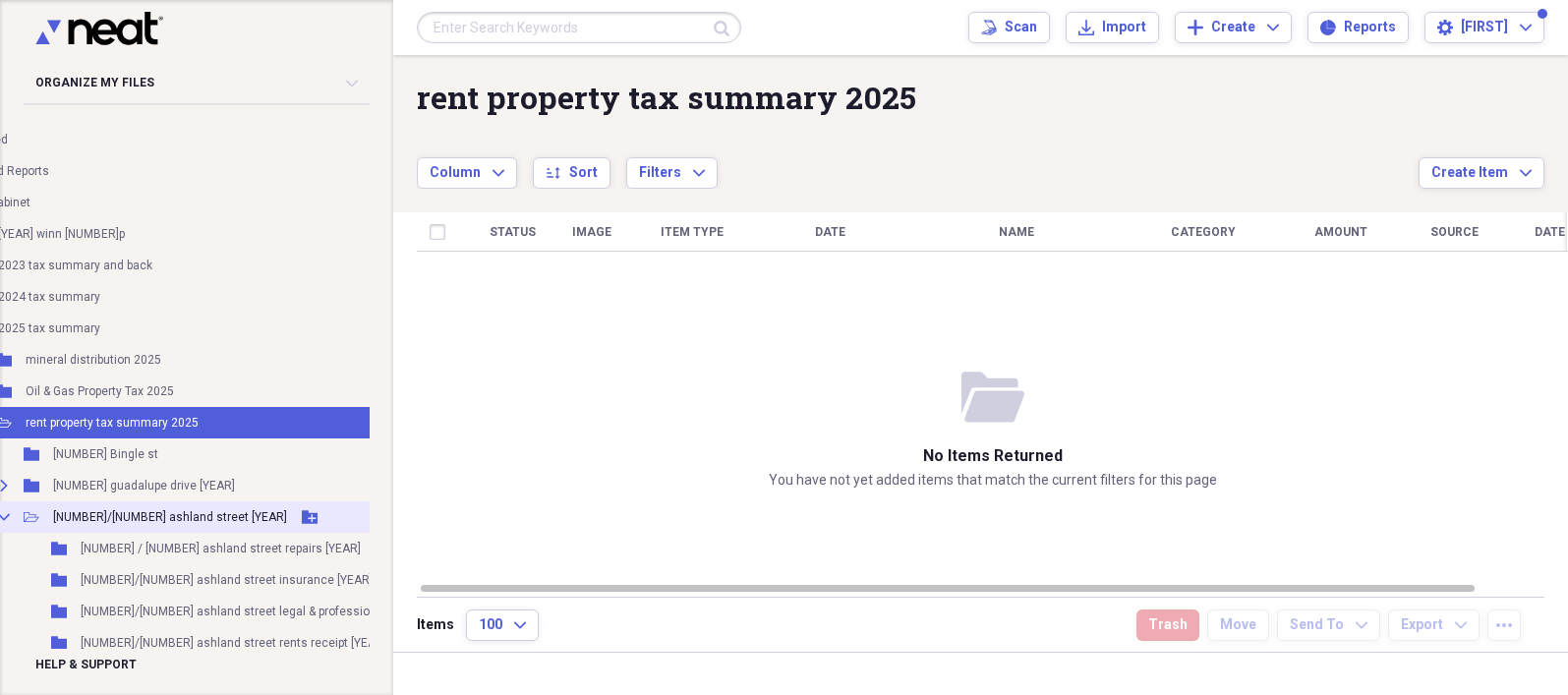 click 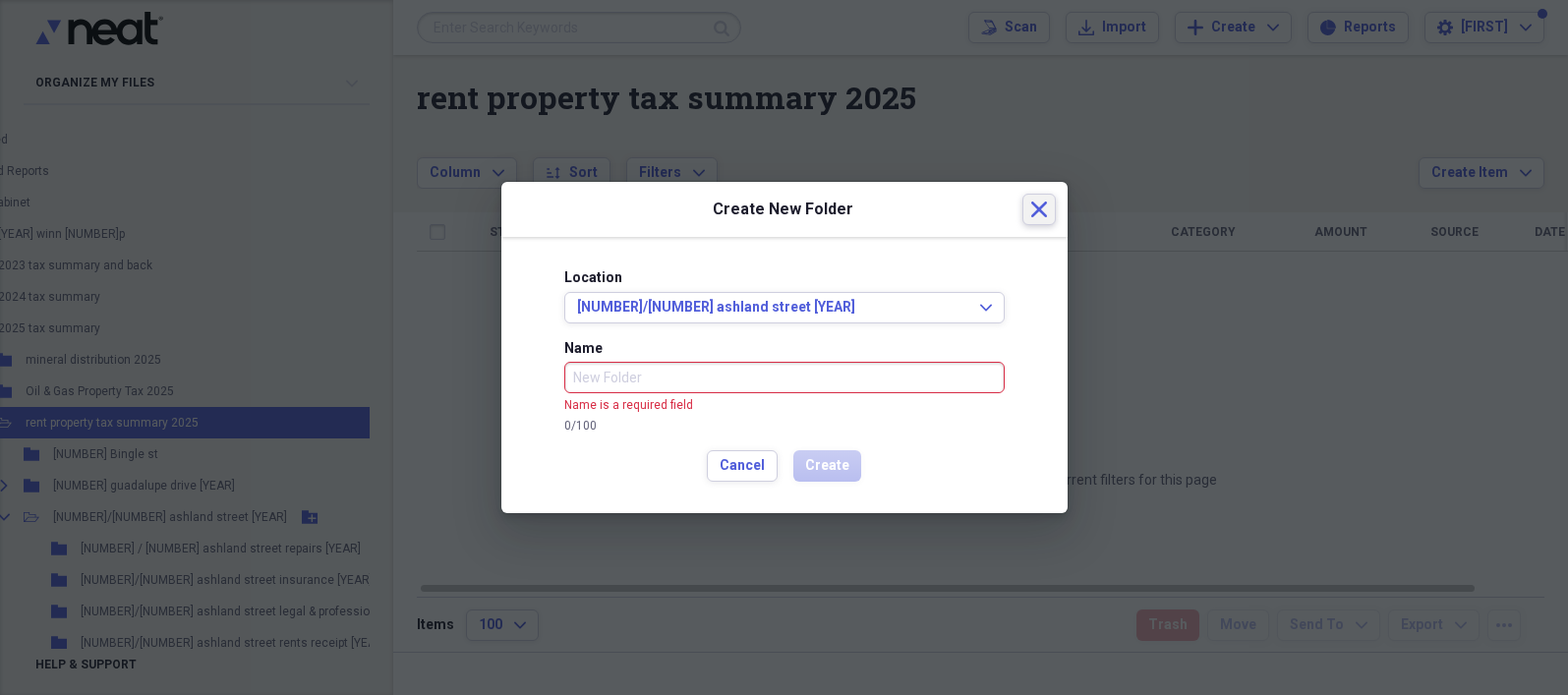 click on "Close" 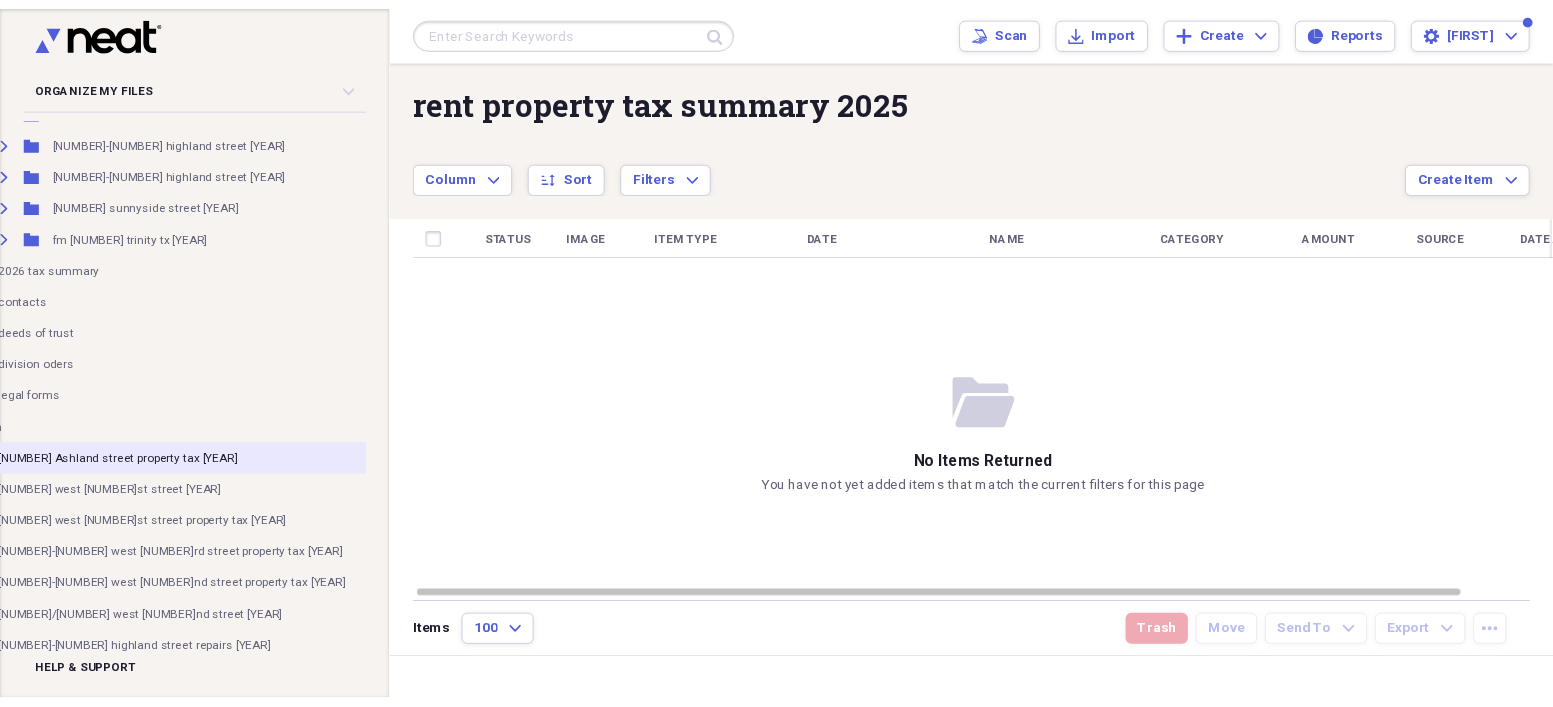 scroll, scrollTop: 953, scrollLeft: 96, axis: both 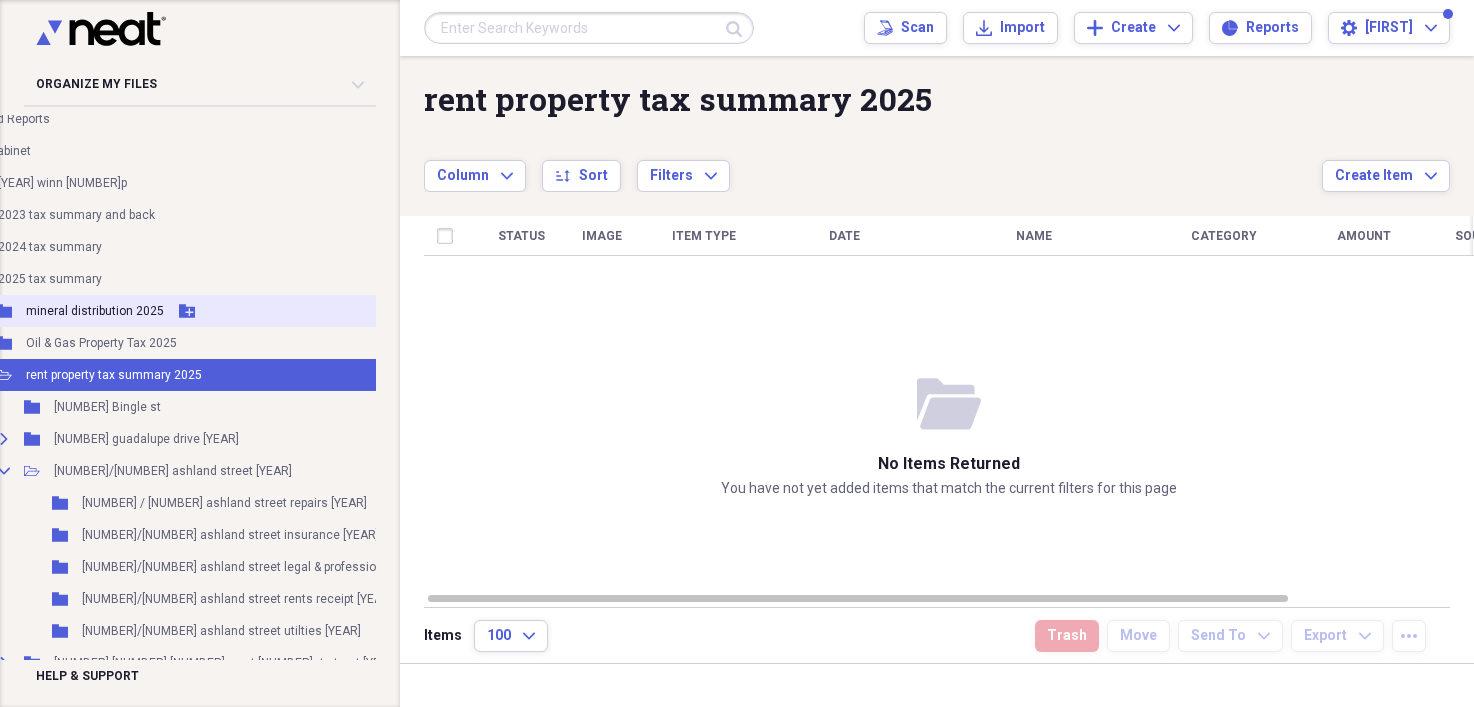 click on "mineral distribution 2025" at bounding box center (95, 311) 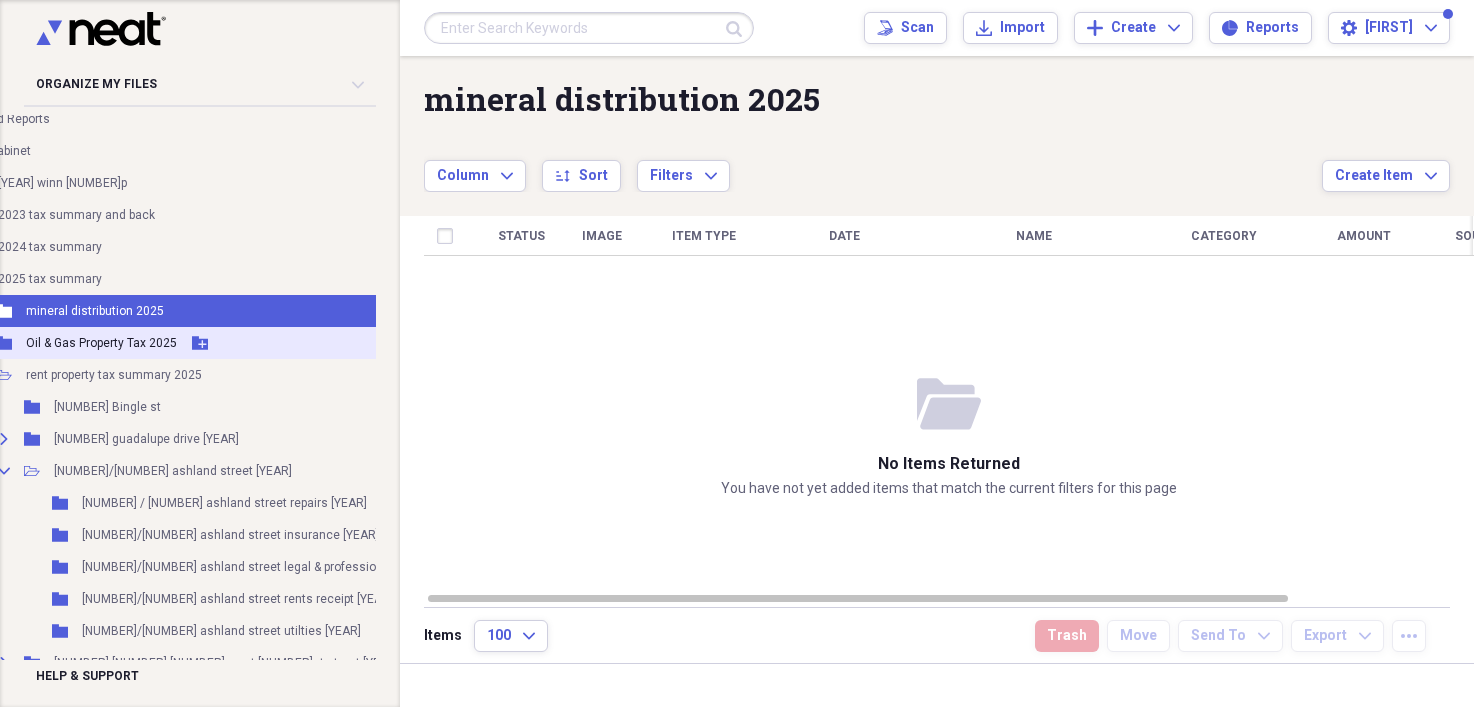 click on "Oil & Gas Property Tax 2025" at bounding box center (101, 343) 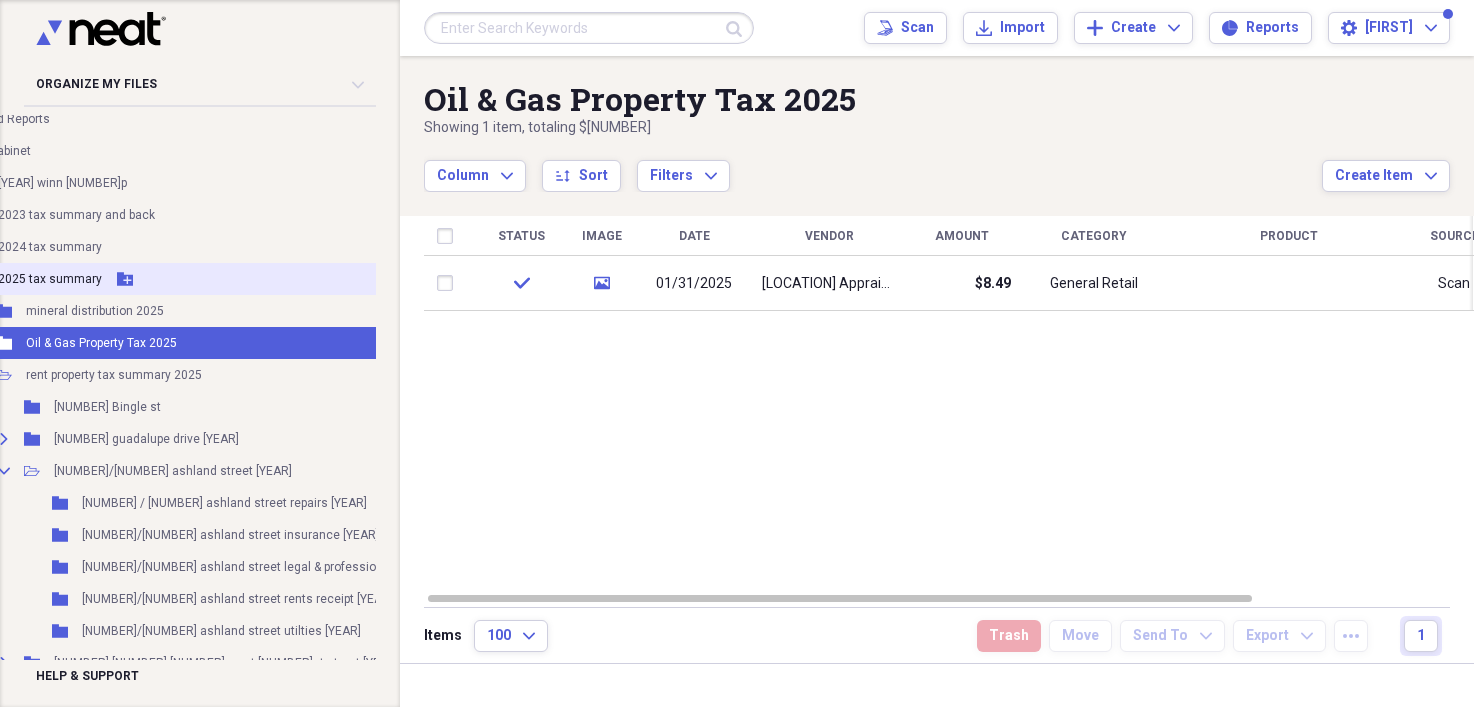click on "2025 tax summary" at bounding box center (50, 279) 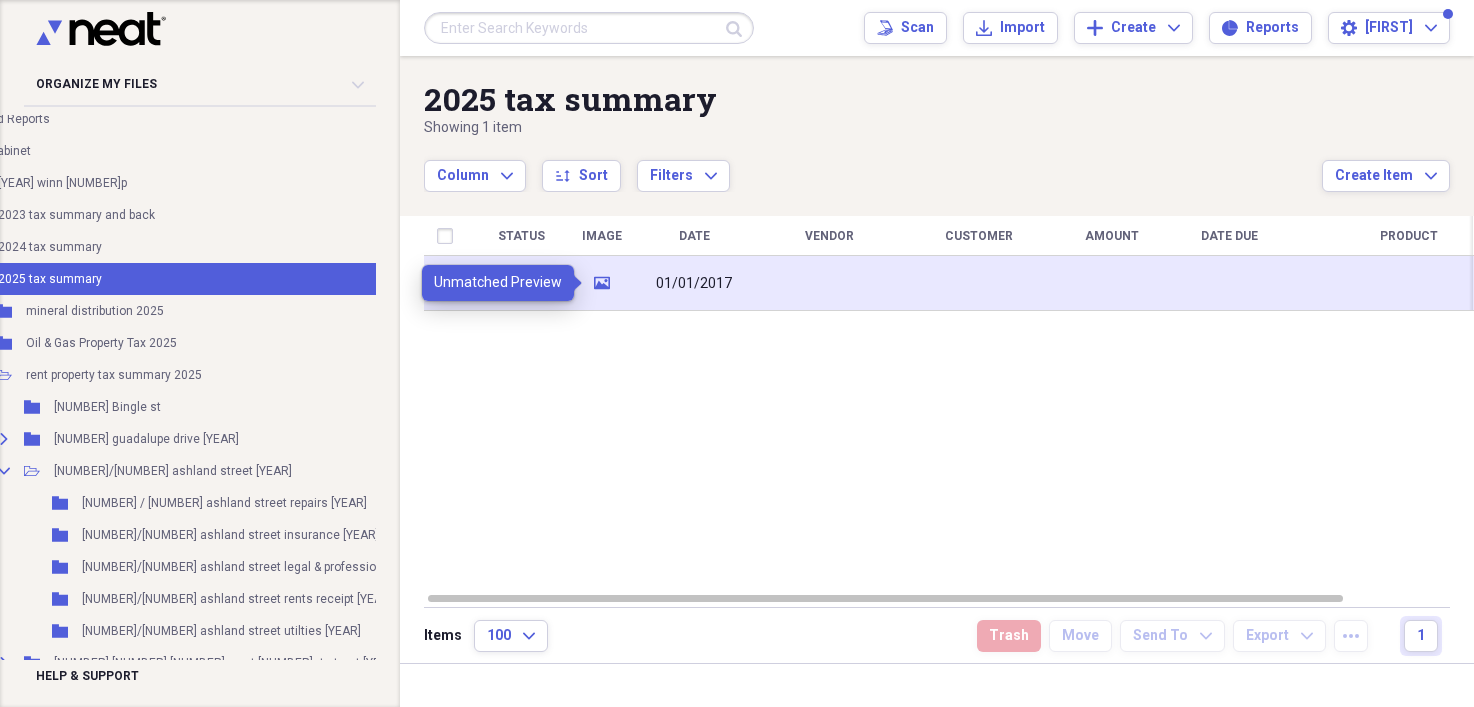 click on "media" 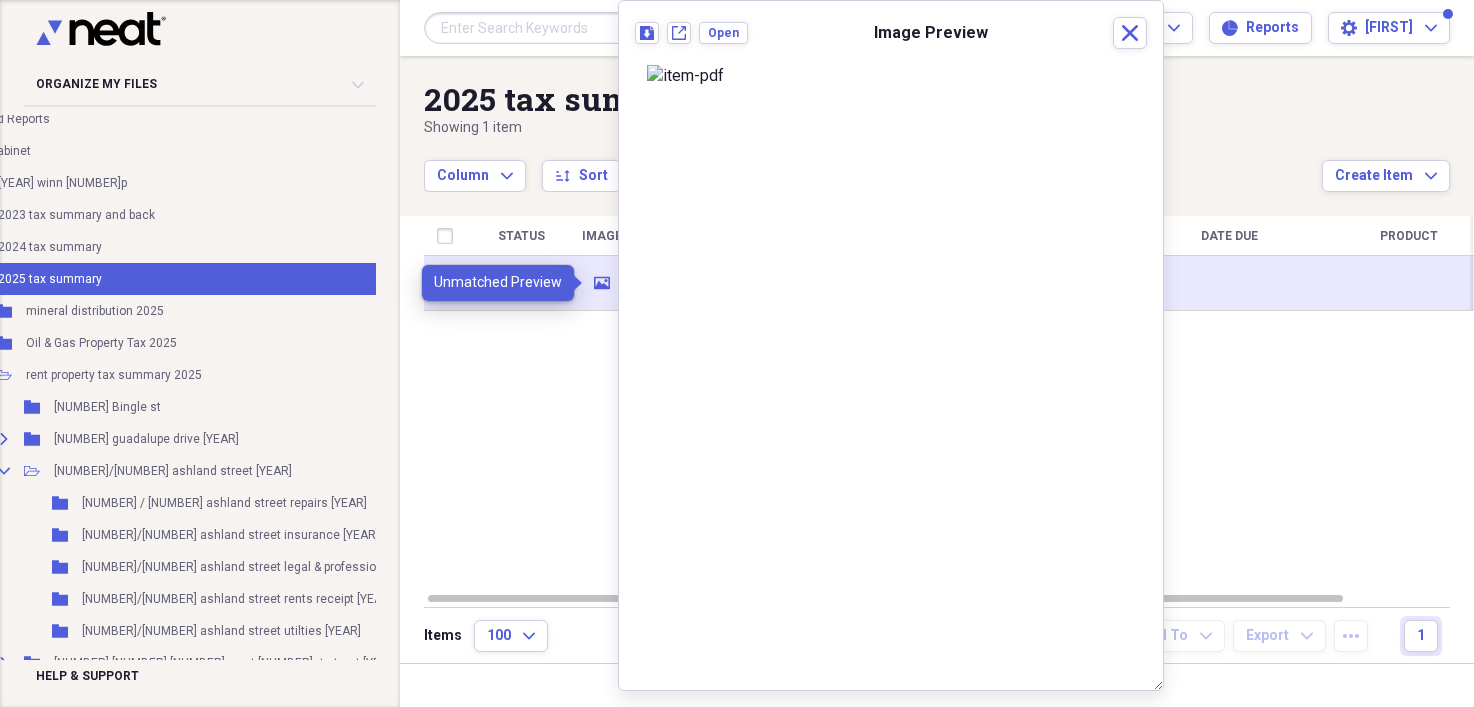click 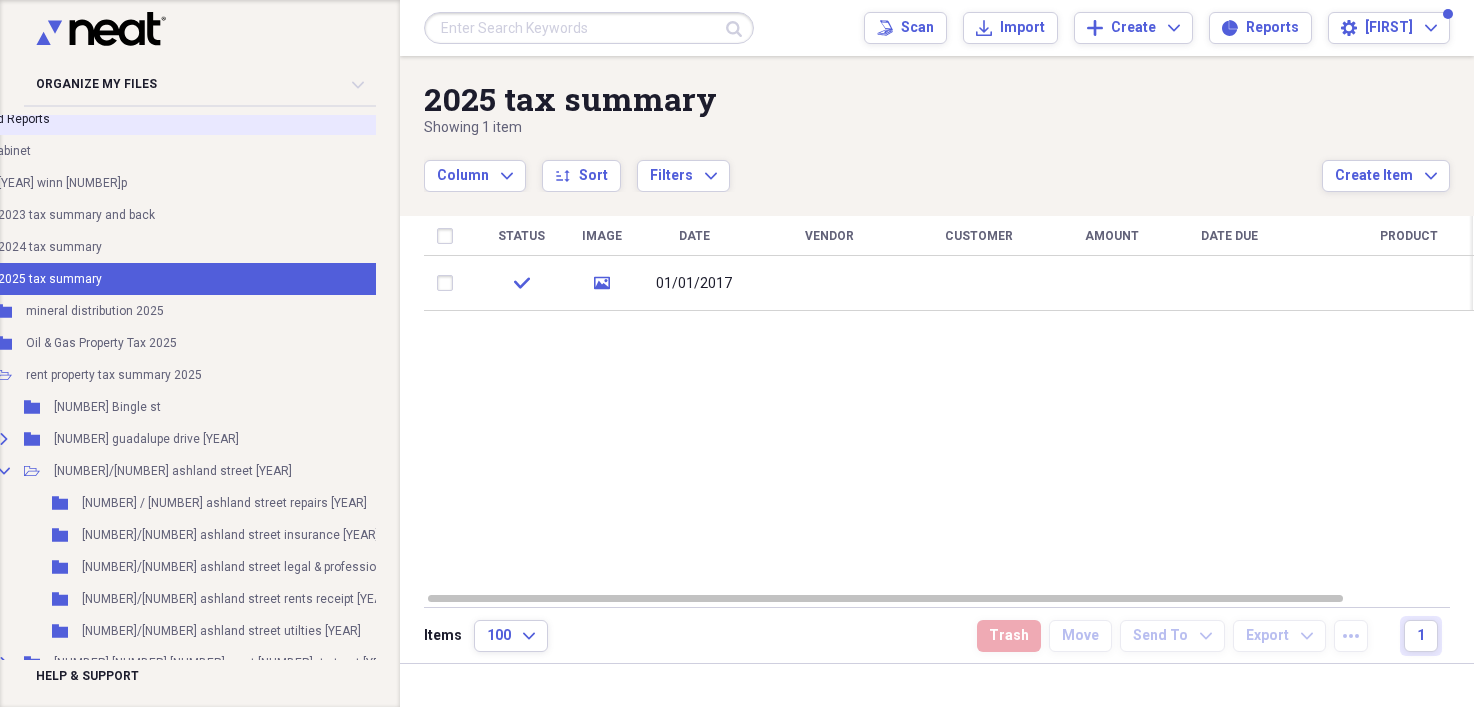 click on "Unfiled Saved Reports" at bounding box center (198, 119) 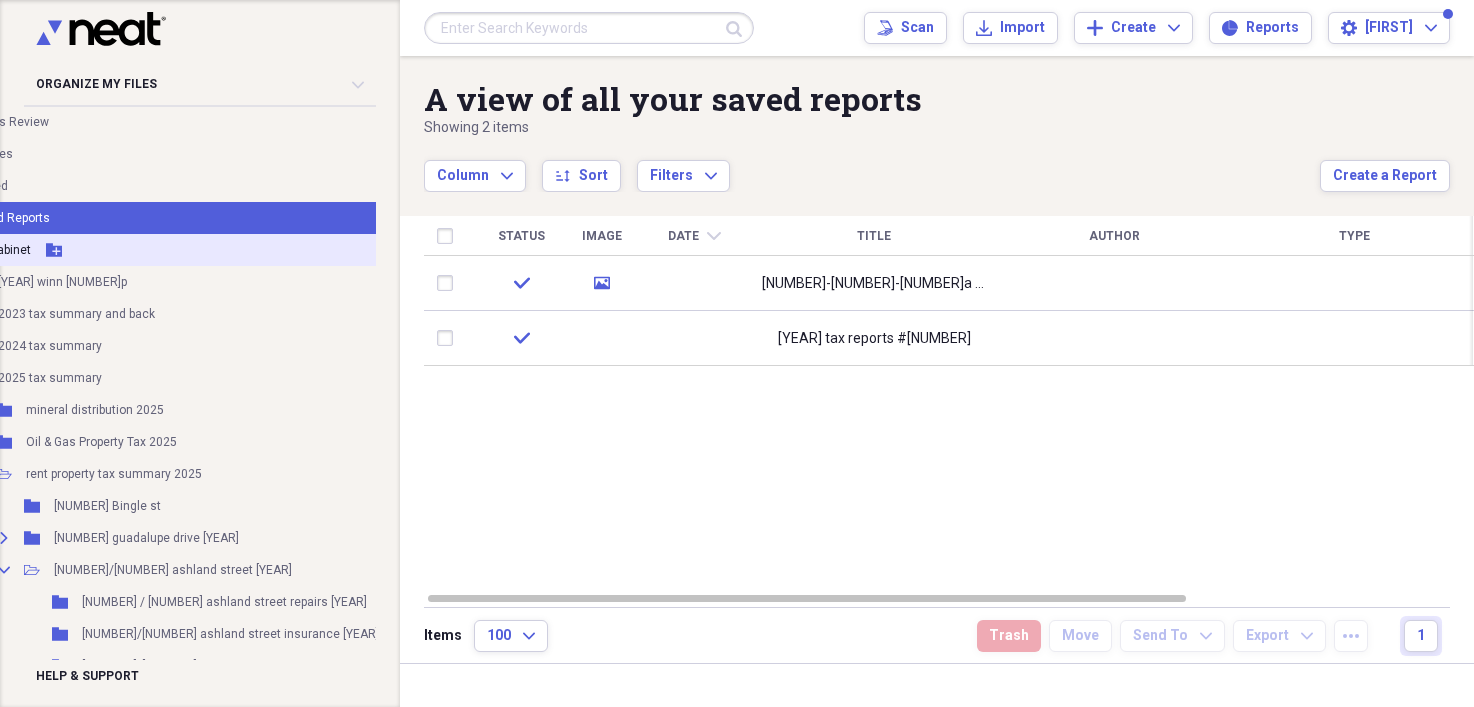scroll, scrollTop: 0, scrollLeft: 96, axis: horizontal 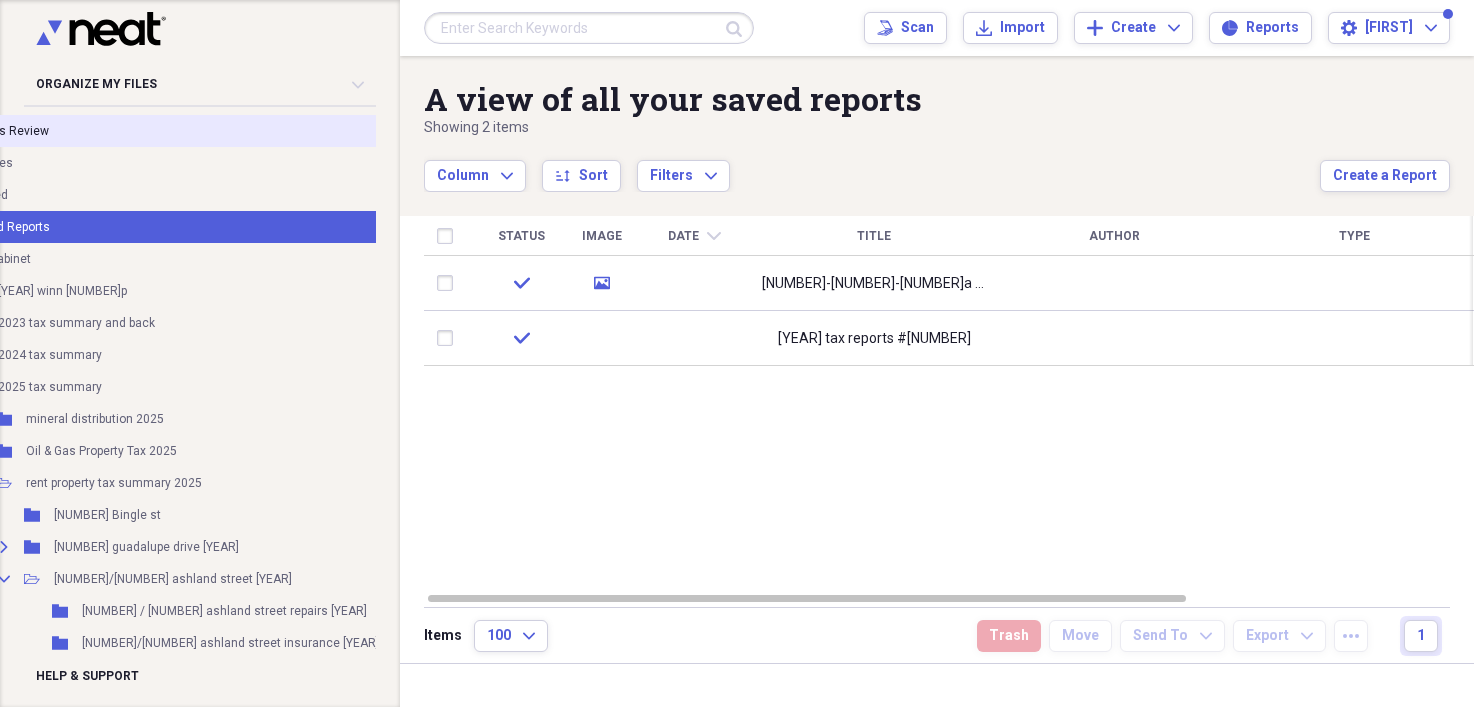 click on "Unfiled Needs Review" at bounding box center [198, 131] 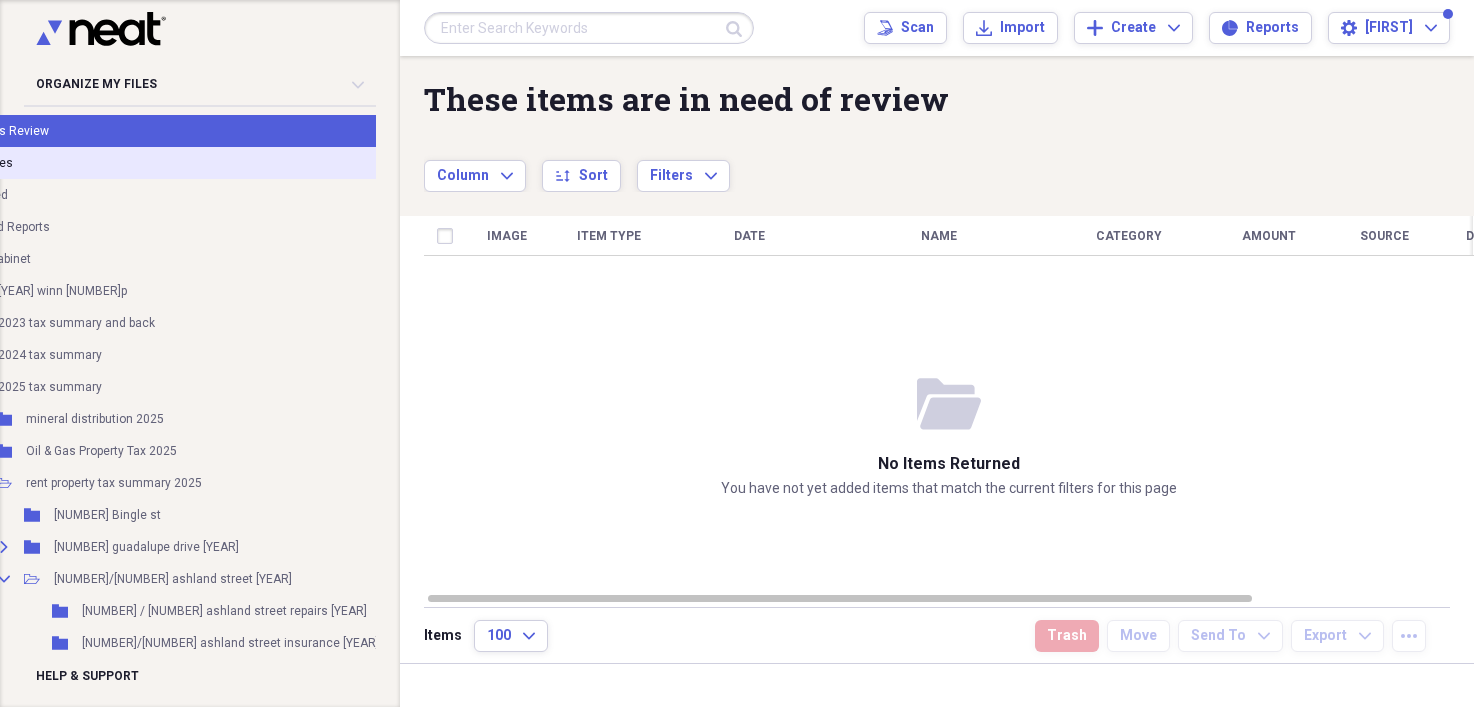 click on "Unfiled All Files" at bounding box center [198, 163] 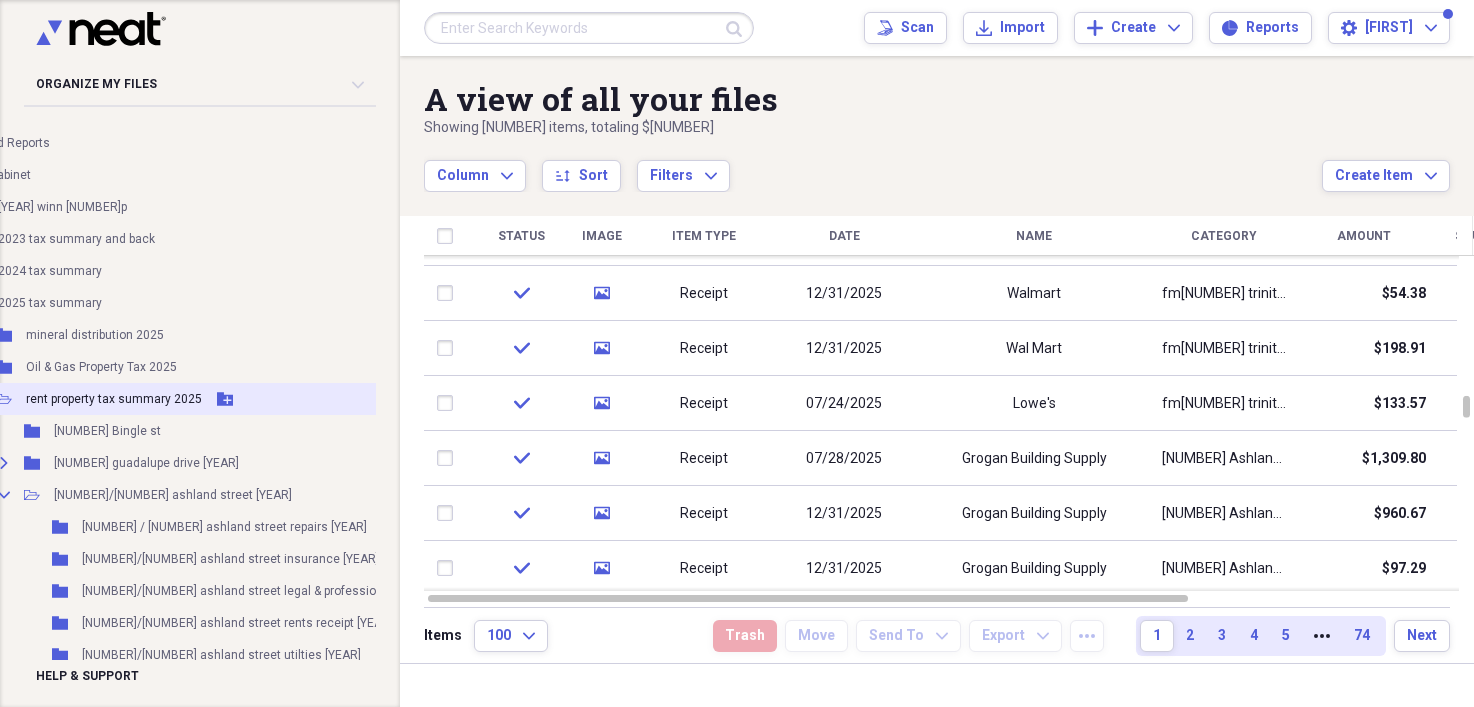 scroll, scrollTop: 100, scrollLeft: 96, axis: both 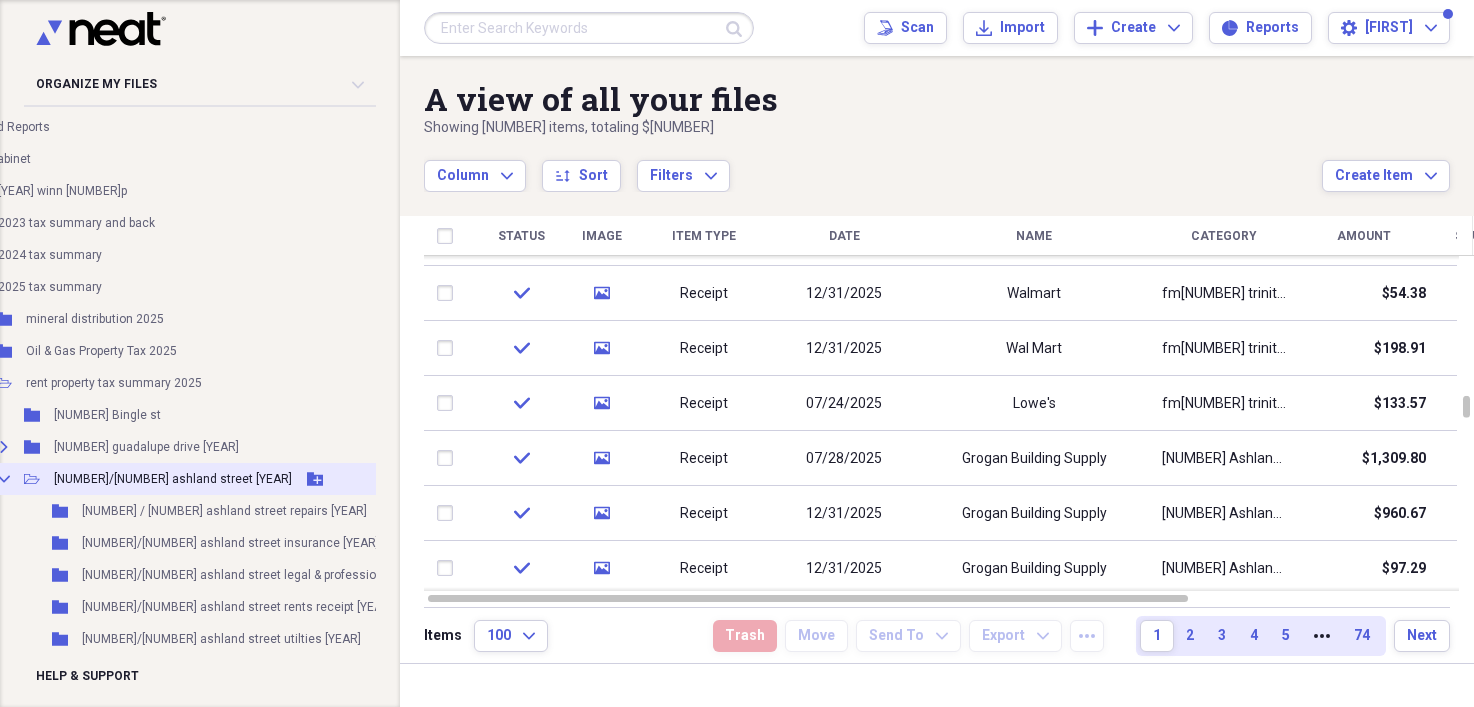 click 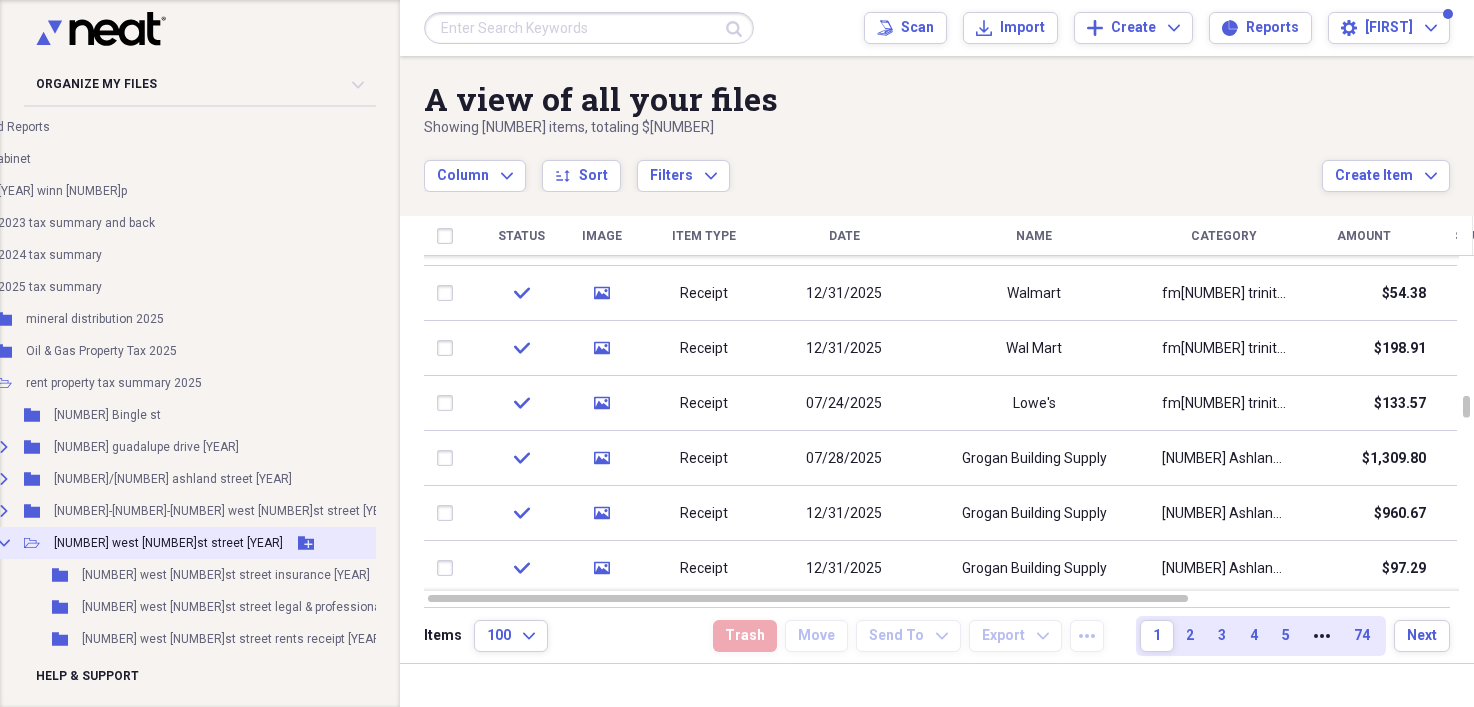 click on "Collapse" 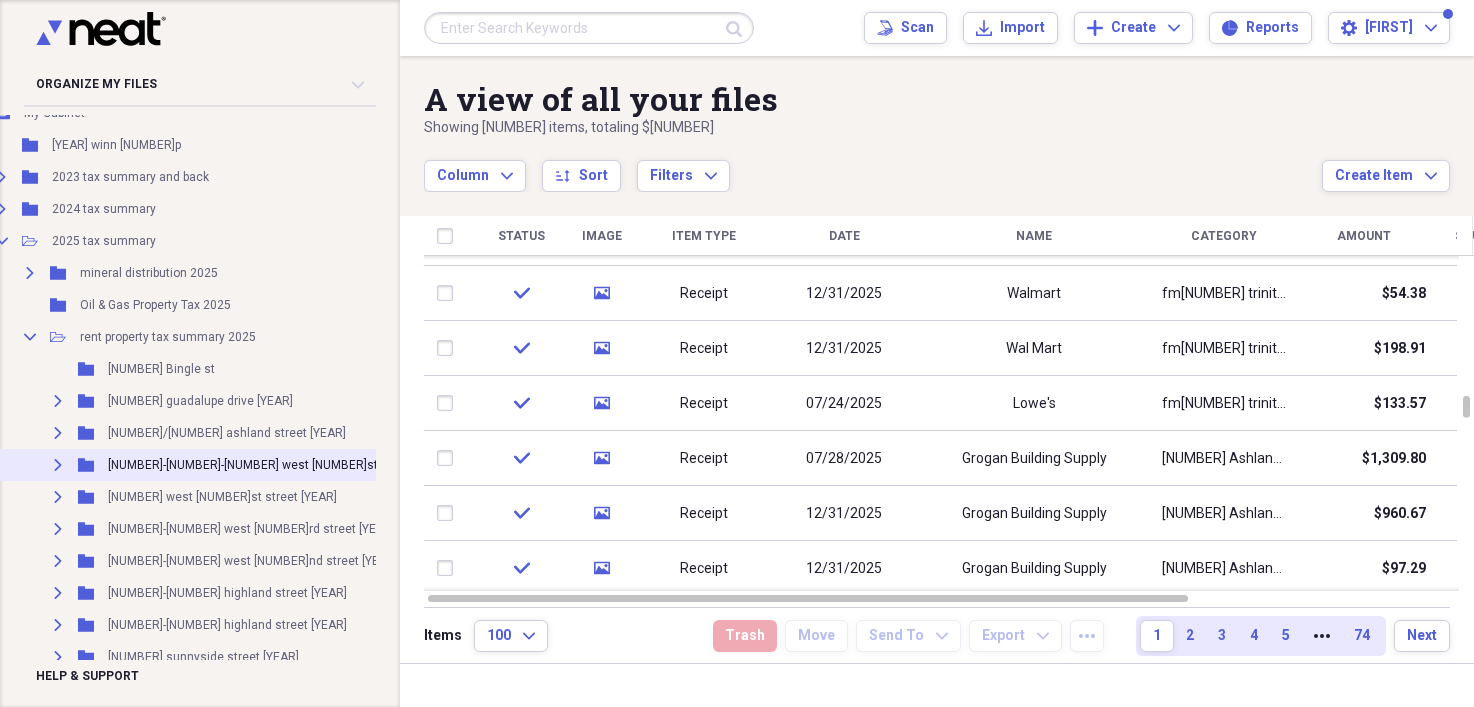 scroll, scrollTop: 100, scrollLeft: 42, axis: both 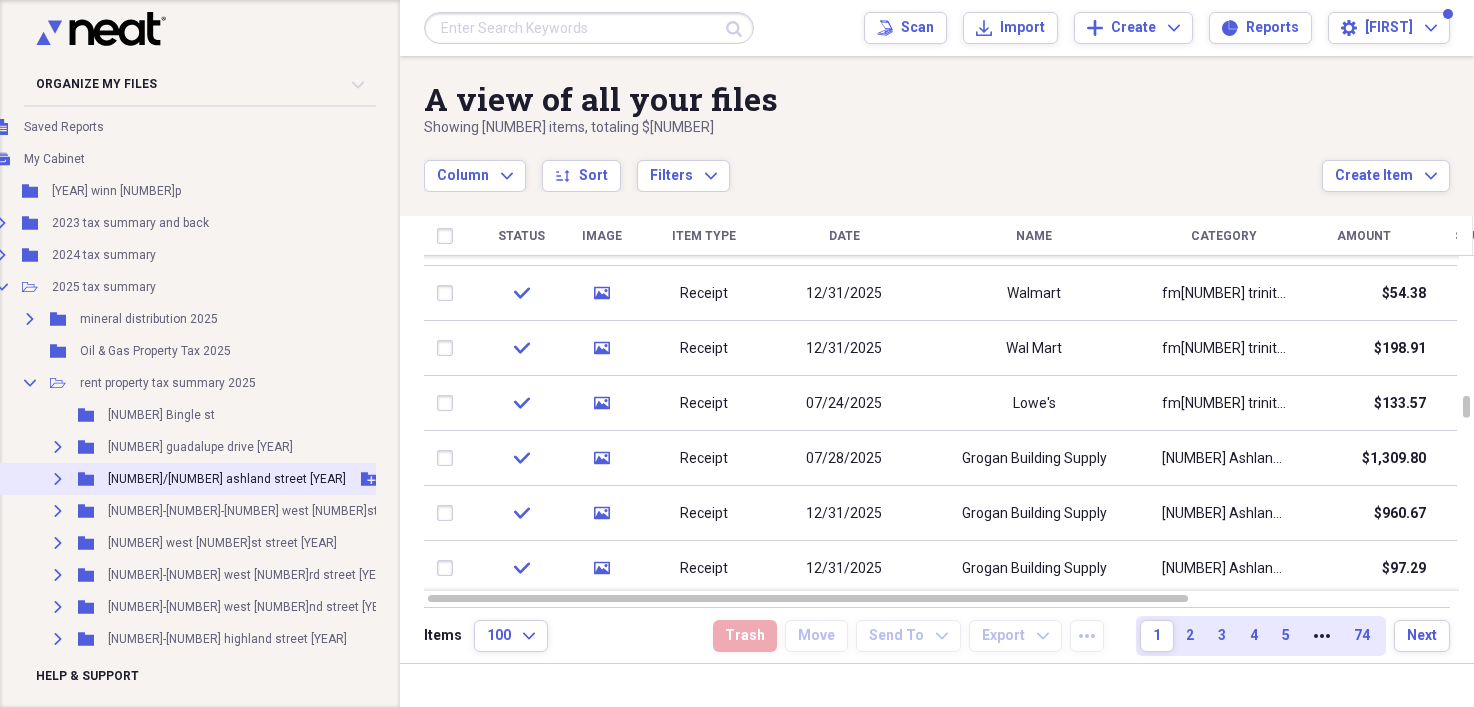 click on "Expand" 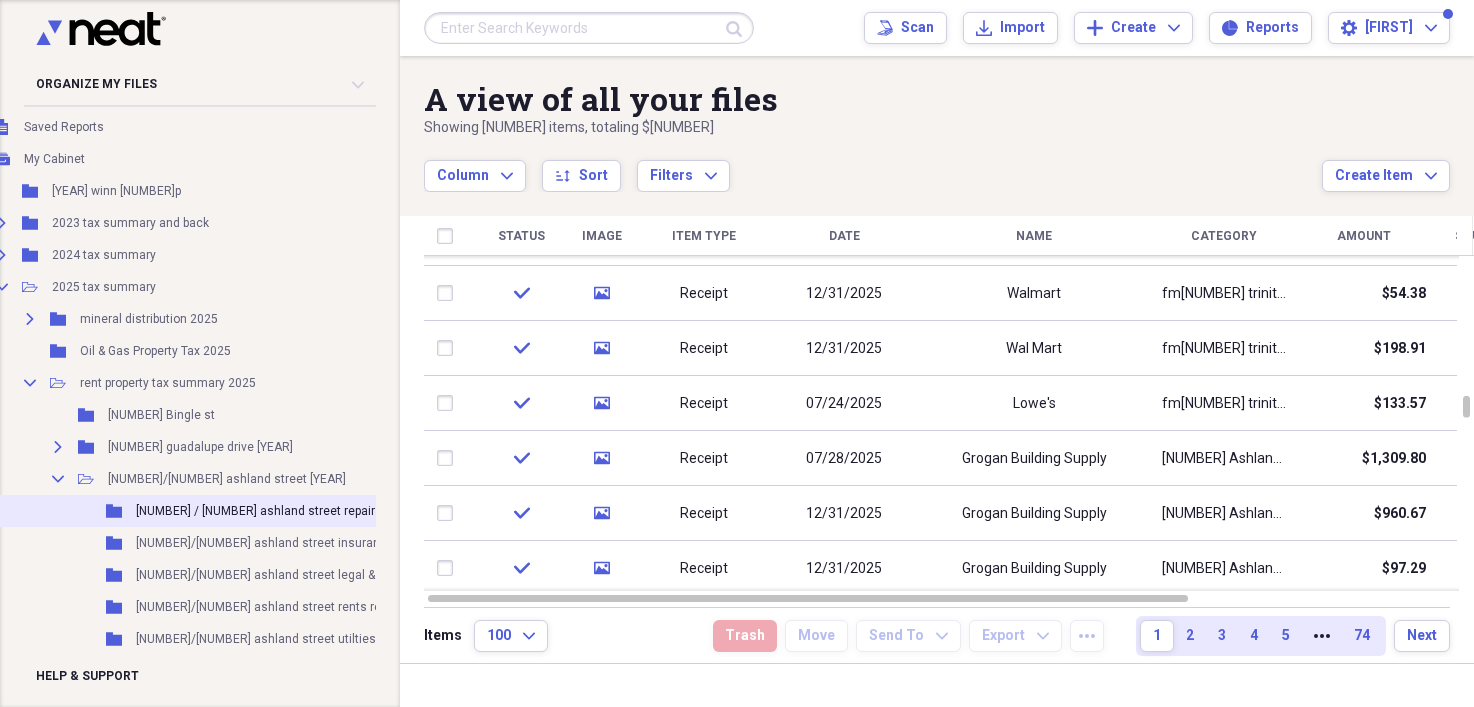 click on "[NUMBER] / [NUMBER] ashland street repairs [YEAR]" at bounding box center (278, 511) 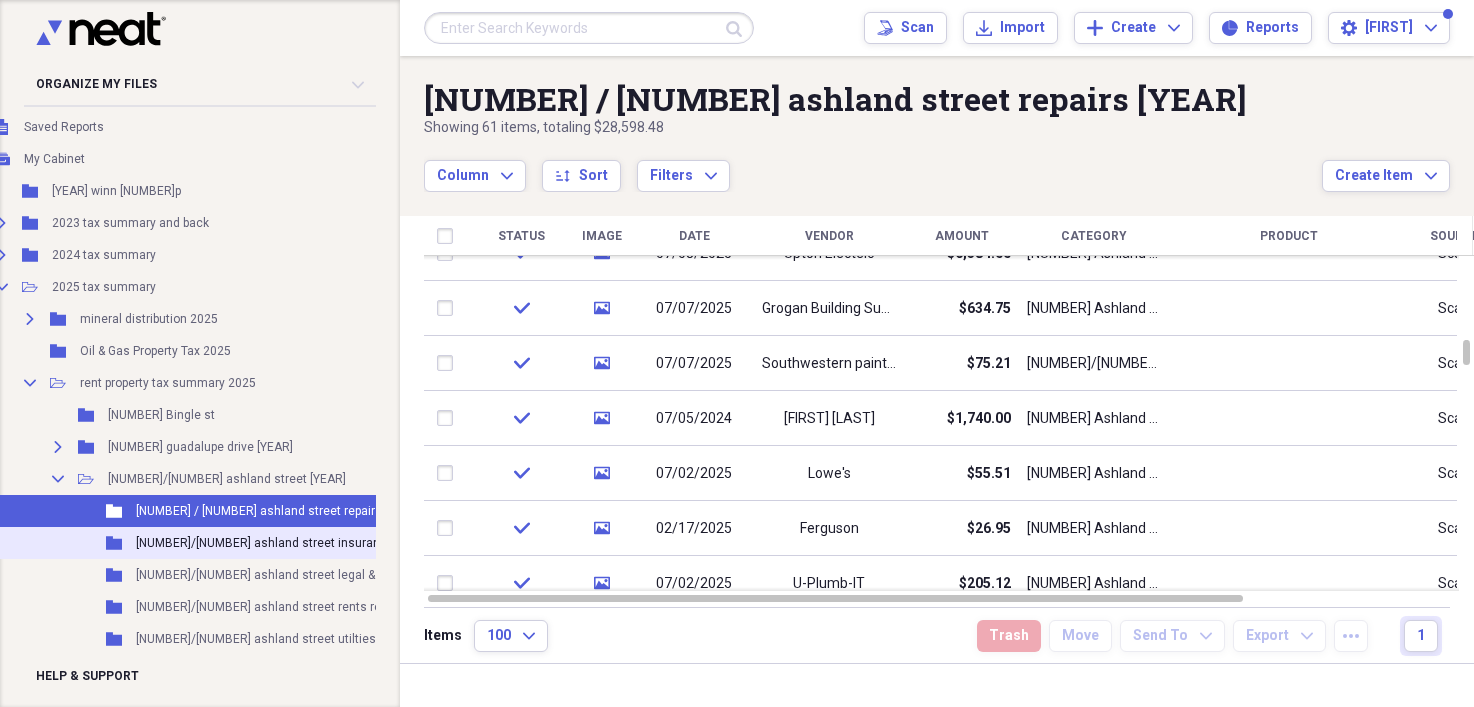 click on "[NUMBER]/[NUMBER] ashland street insurance [YEAR]" at bounding box center [284, 543] 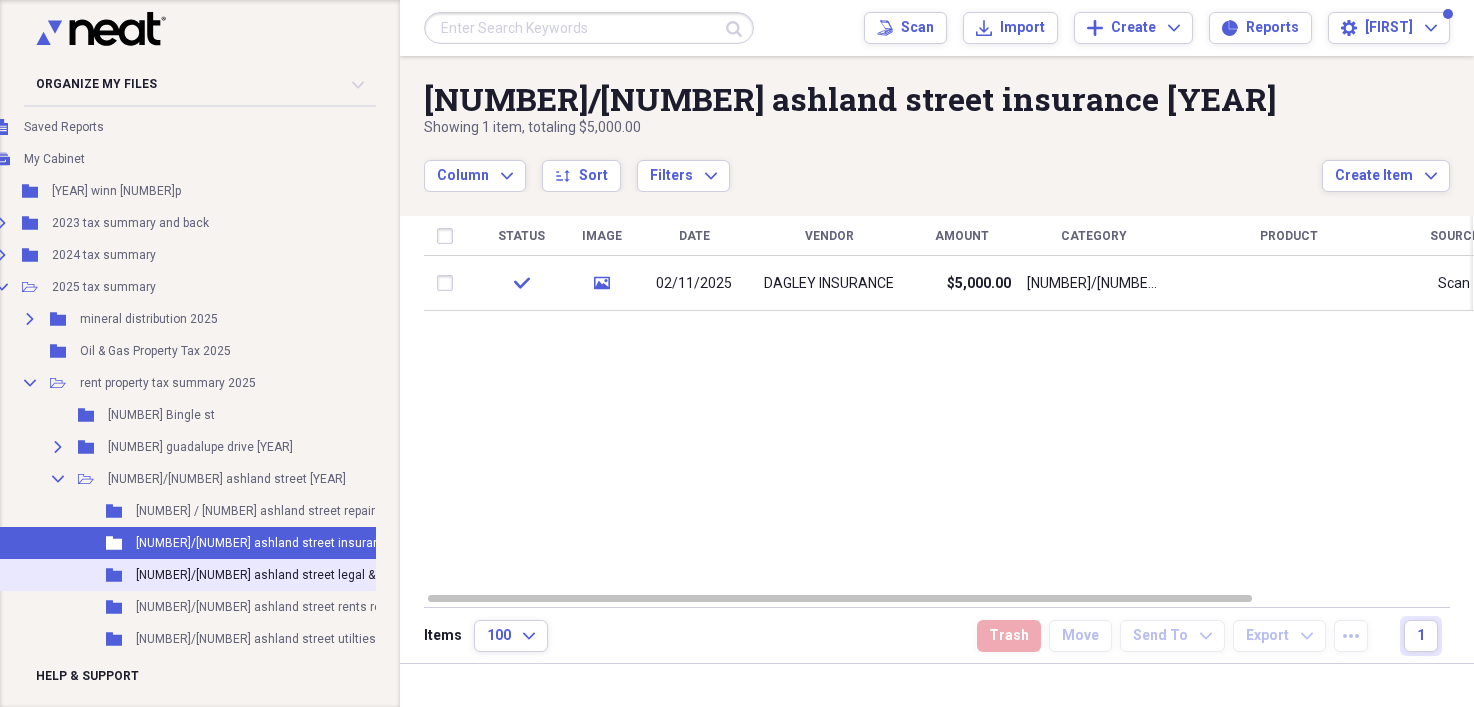 click on "Folder [NUMBER]/[NUMBER] ashland street legal & professional [YEAR] Add Folder" at bounding box center [252, 575] 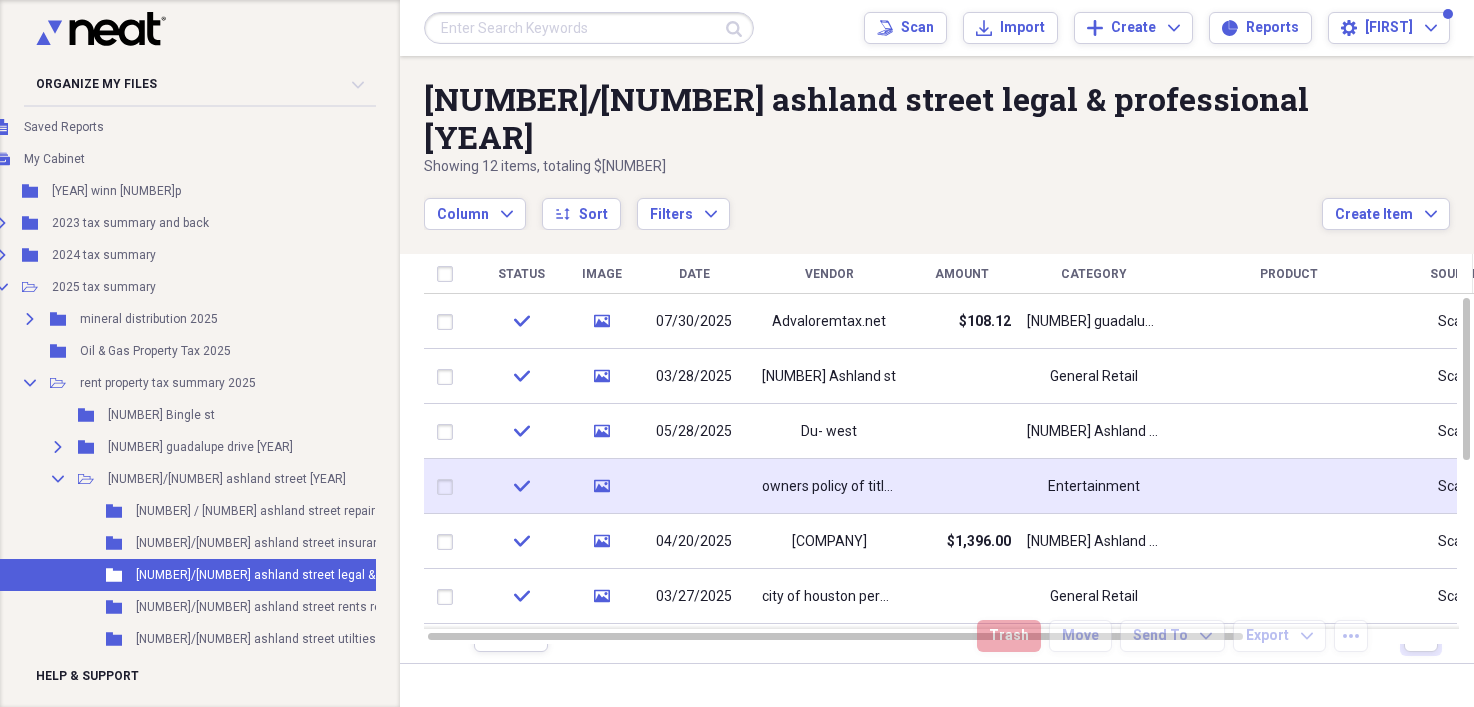 click on "owners policy of title insurance [NUMBER]-[NUMBER] ashland st" at bounding box center (829, 487) 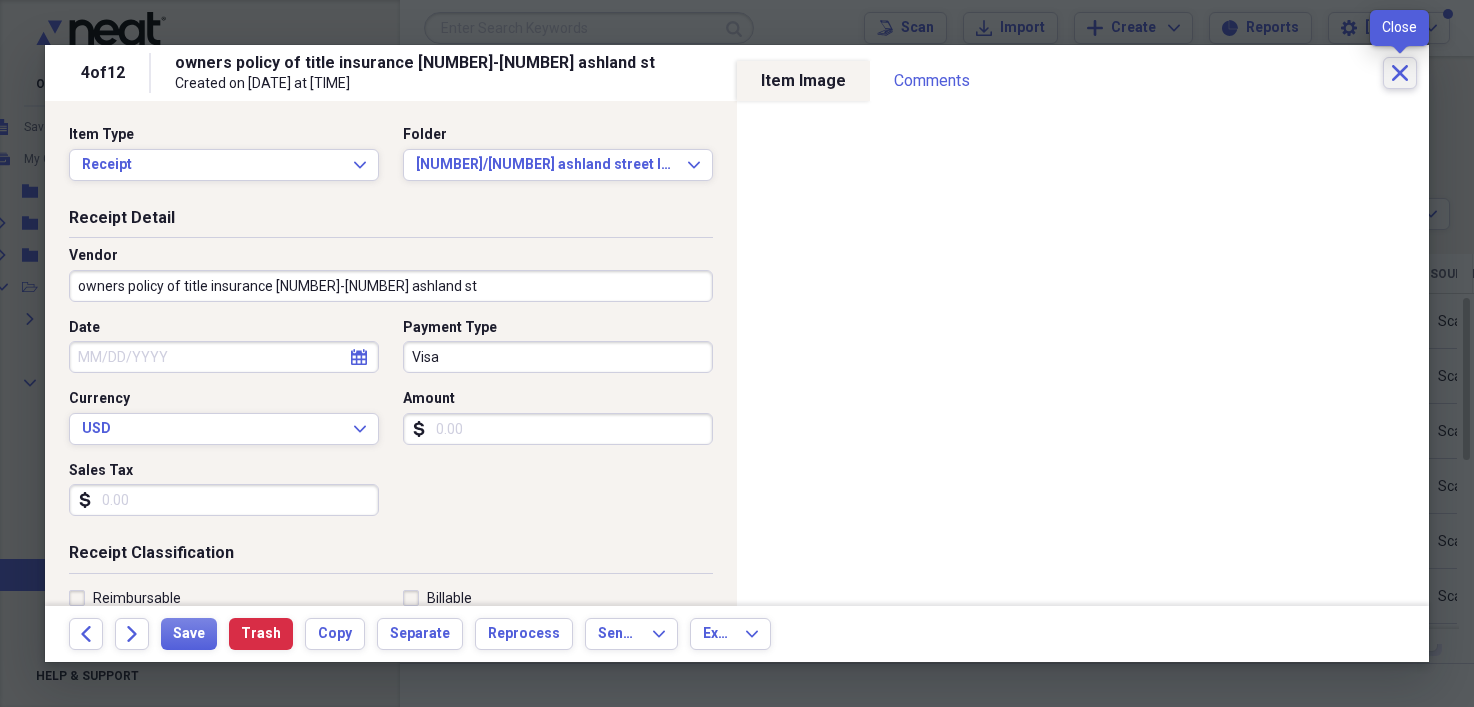 click on "Close" 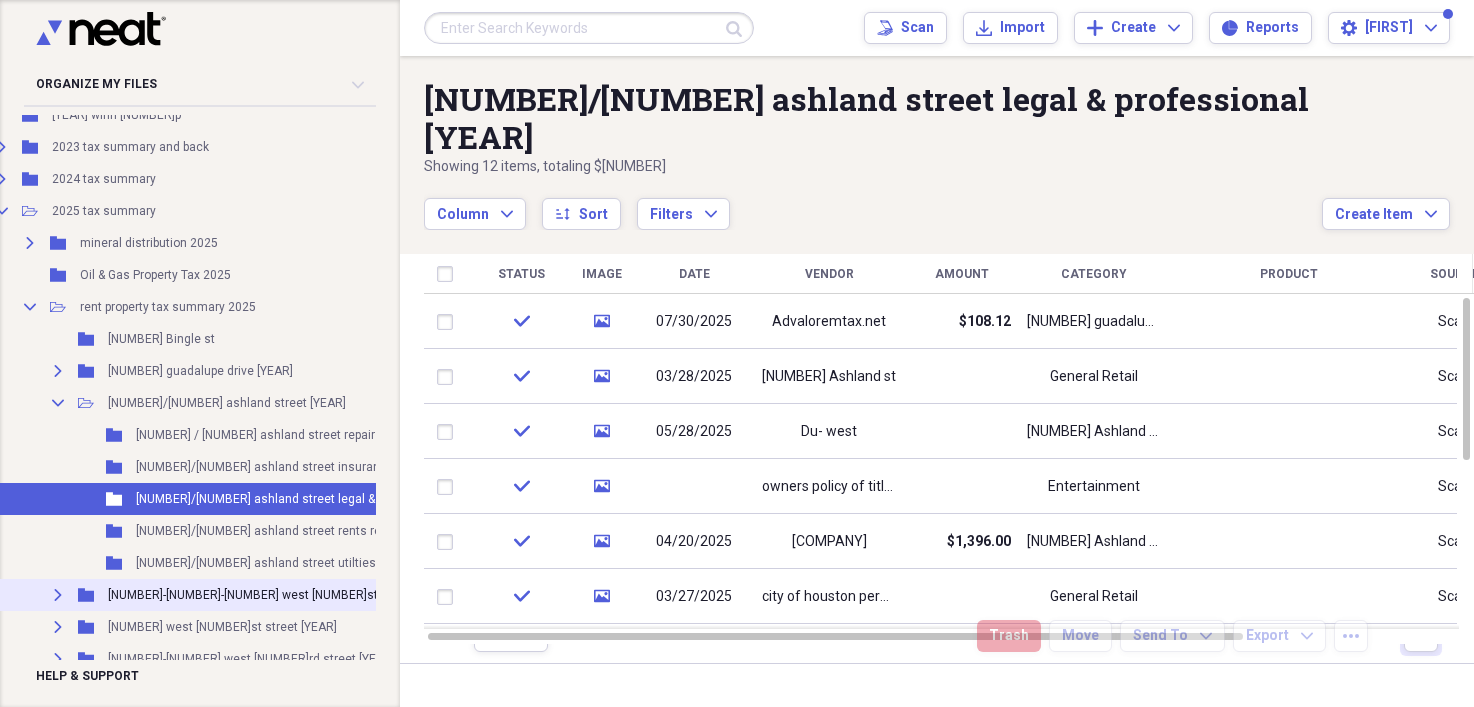 scroll, scrollTop: 200, scrollLeft: 42, axis: both 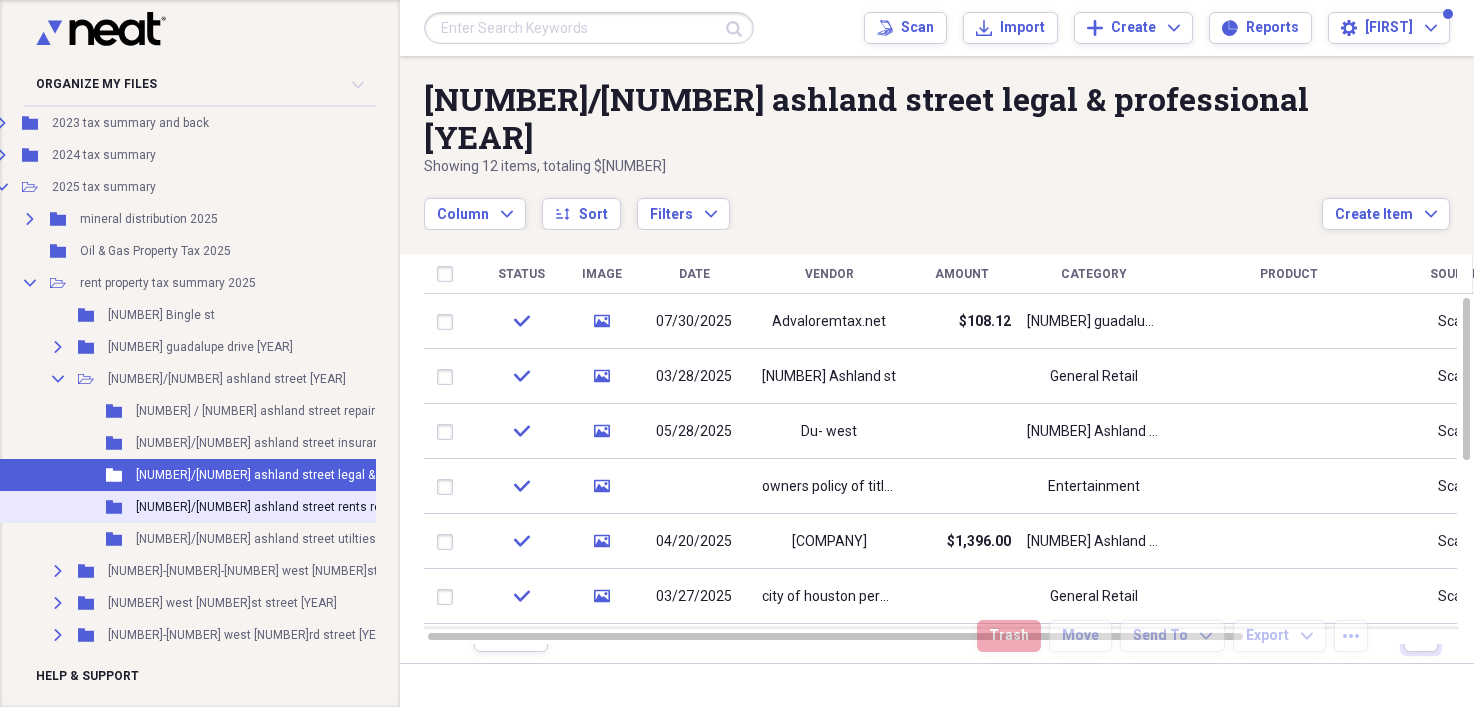 click on "[NUMBER]/[NUMBER] ashland street rents receipt [YEAR]" at bounding box center (291, 507) 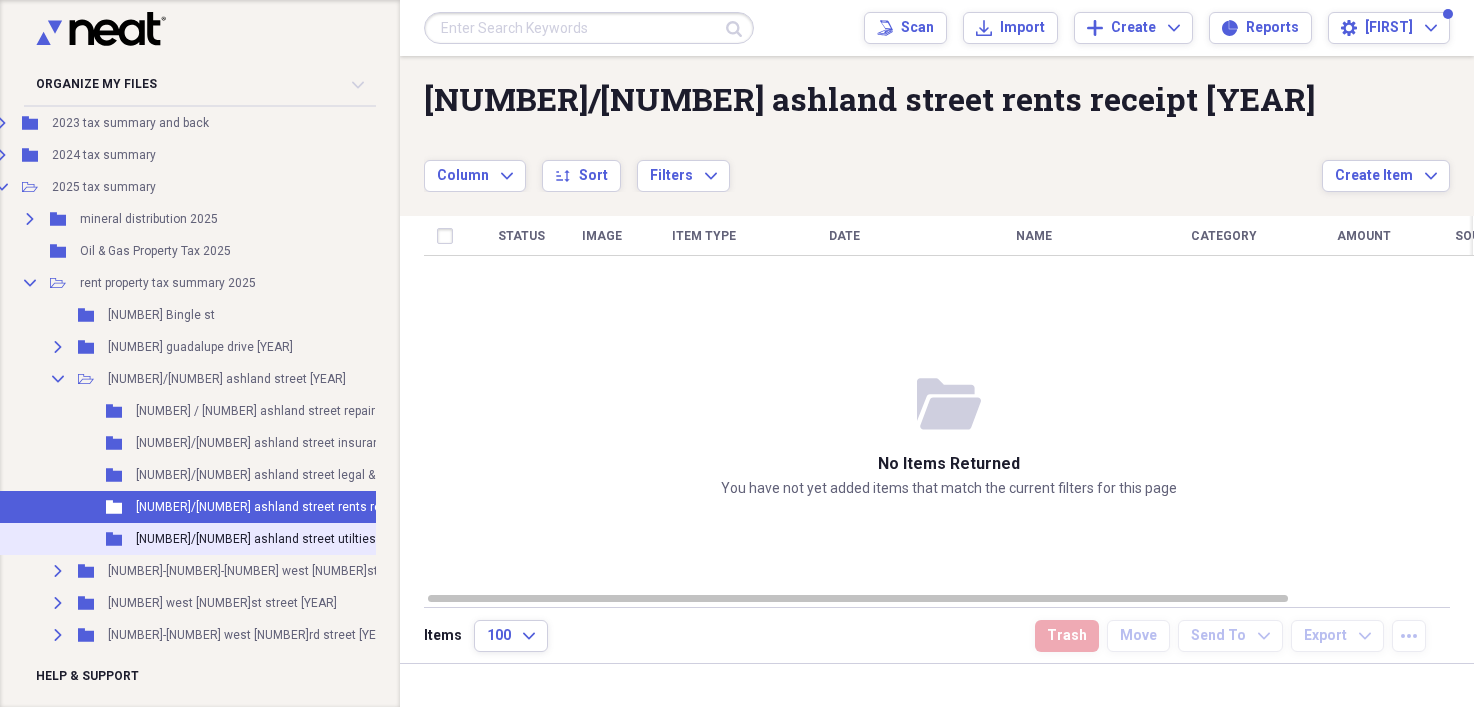 click on "[NUMBER]/[NUMBER] ashland street utilties [YEAR]" at bounding box center (275, 539) 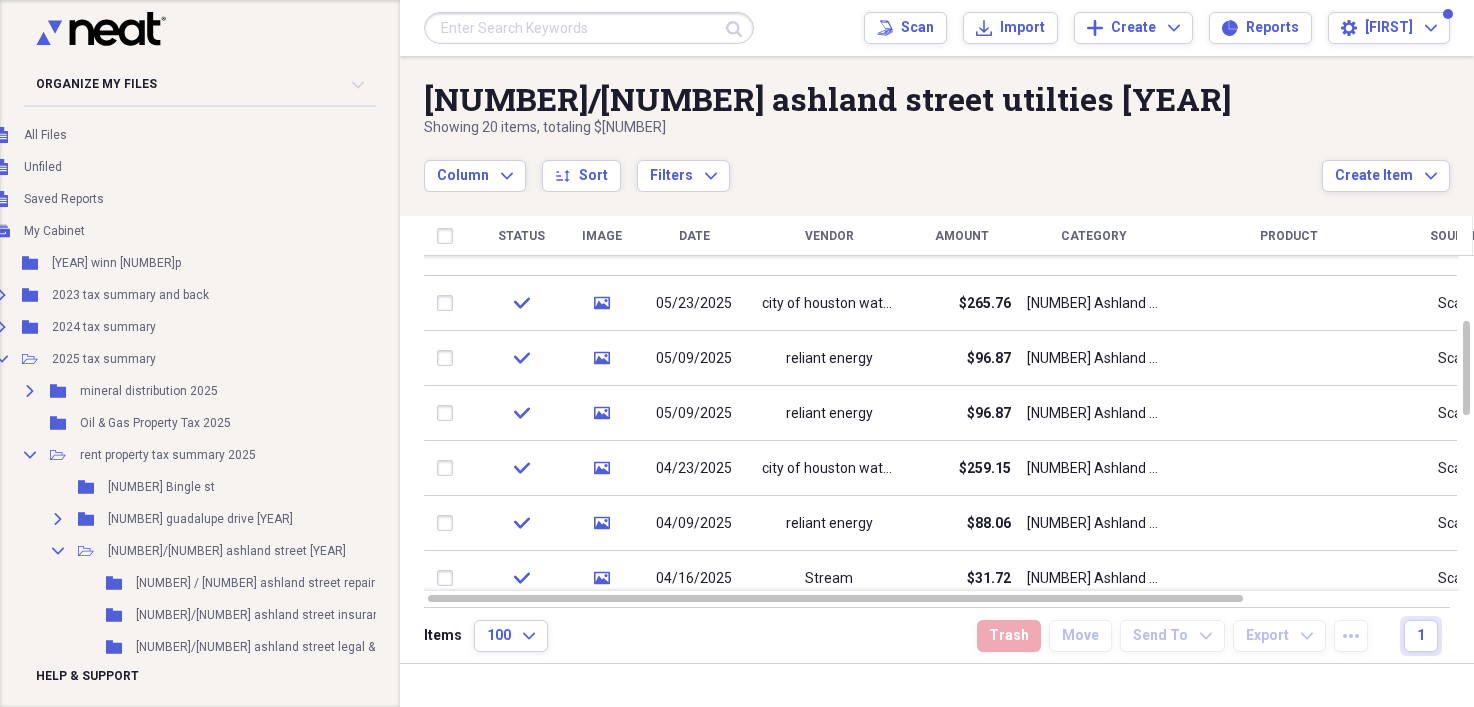 scroll, scrollTop: 0, scrollLeft: 42, axis: horizontal 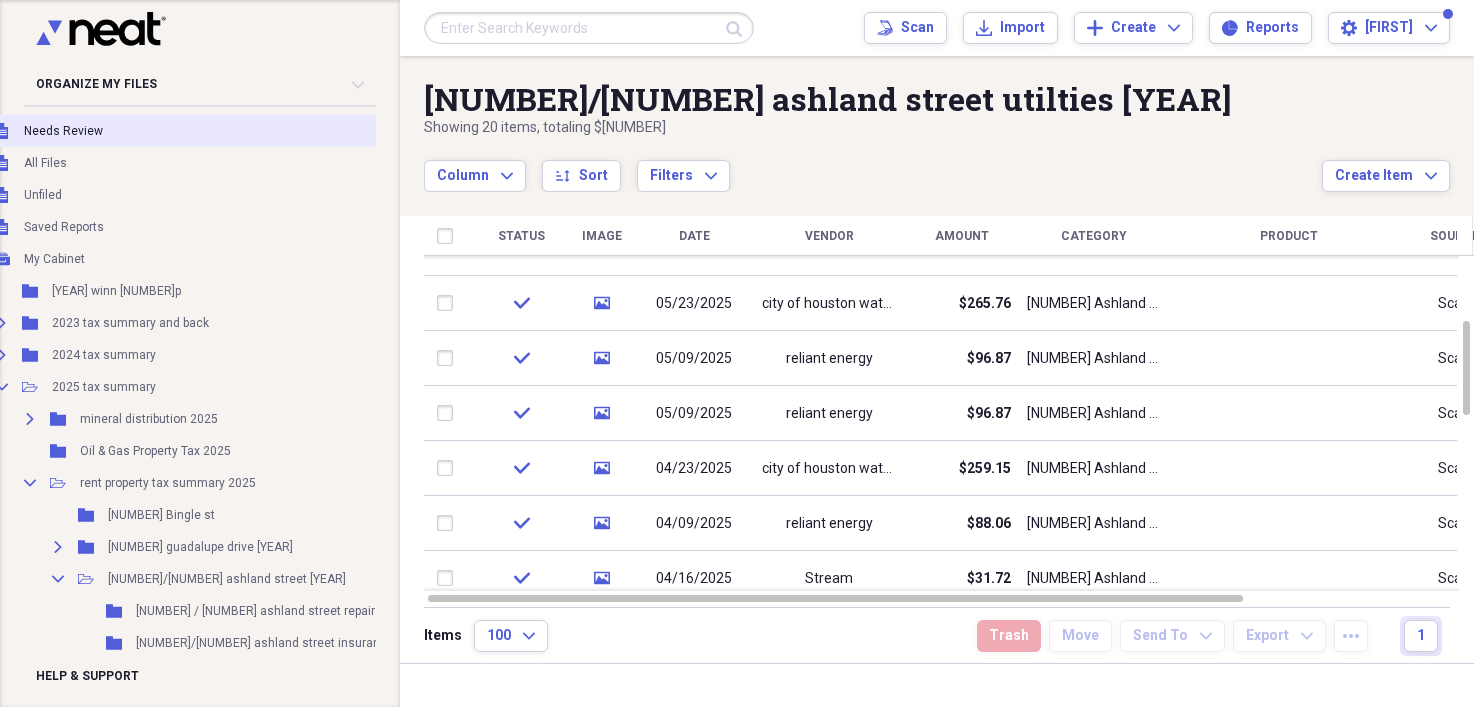 click on "Needs Review" at bounding box center [63, 131] 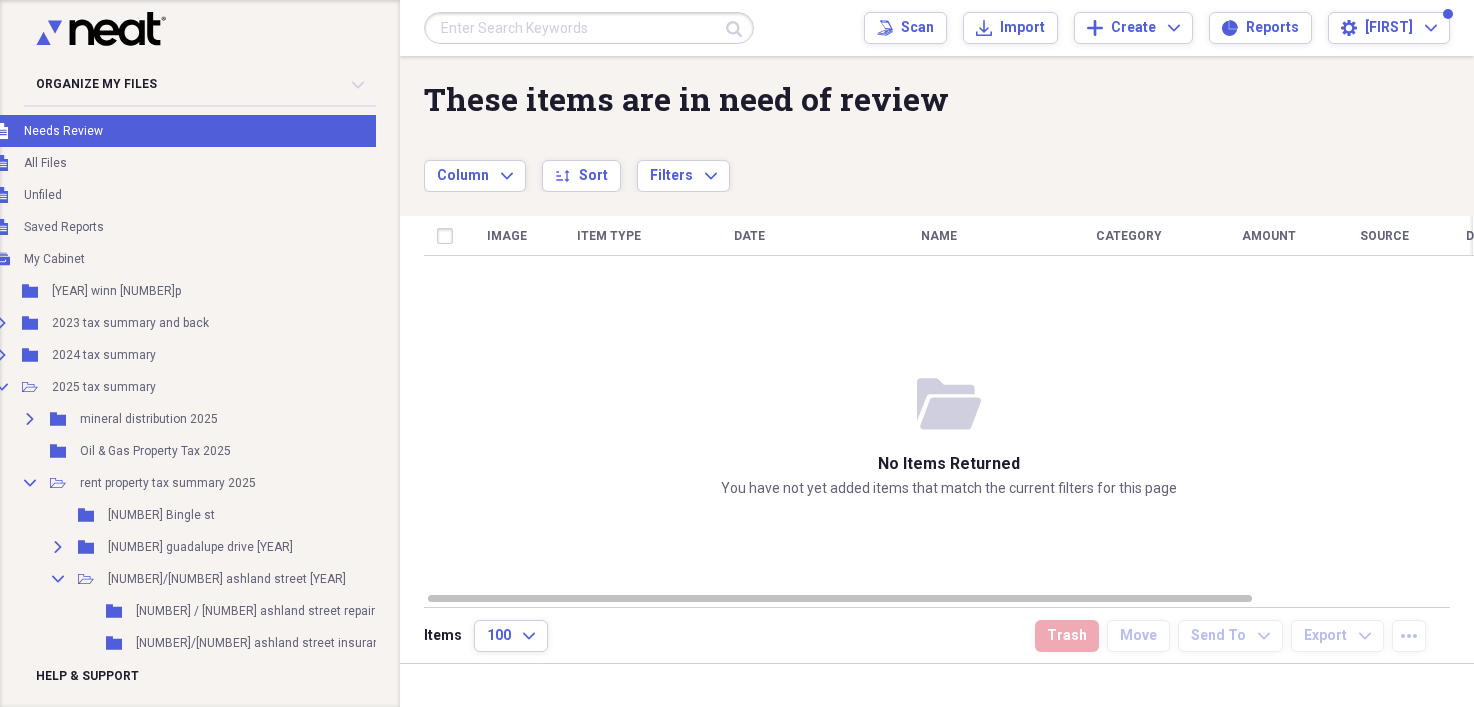 click on "Needs Review" at bounding box center (63, 131) 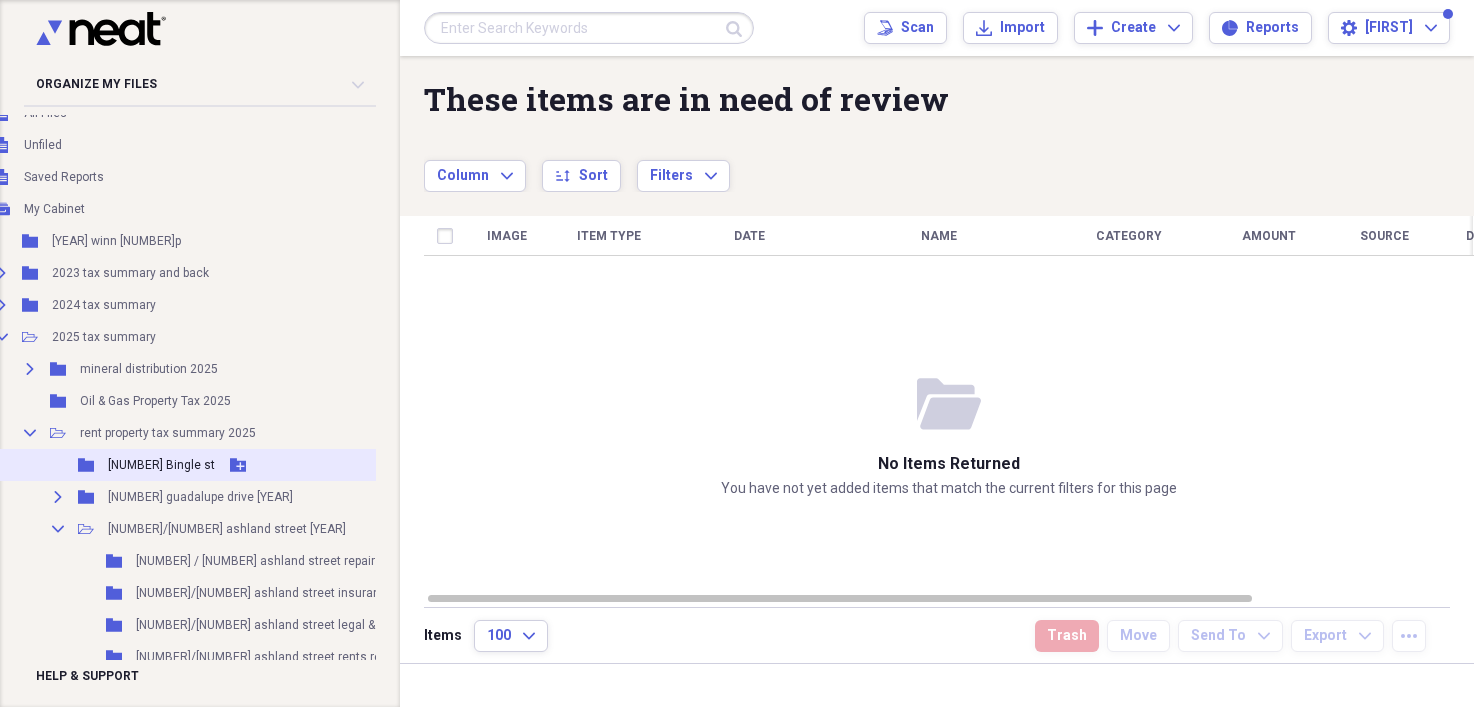 scroll, scrollTop: 100, scrollLeft: 42, axis: both 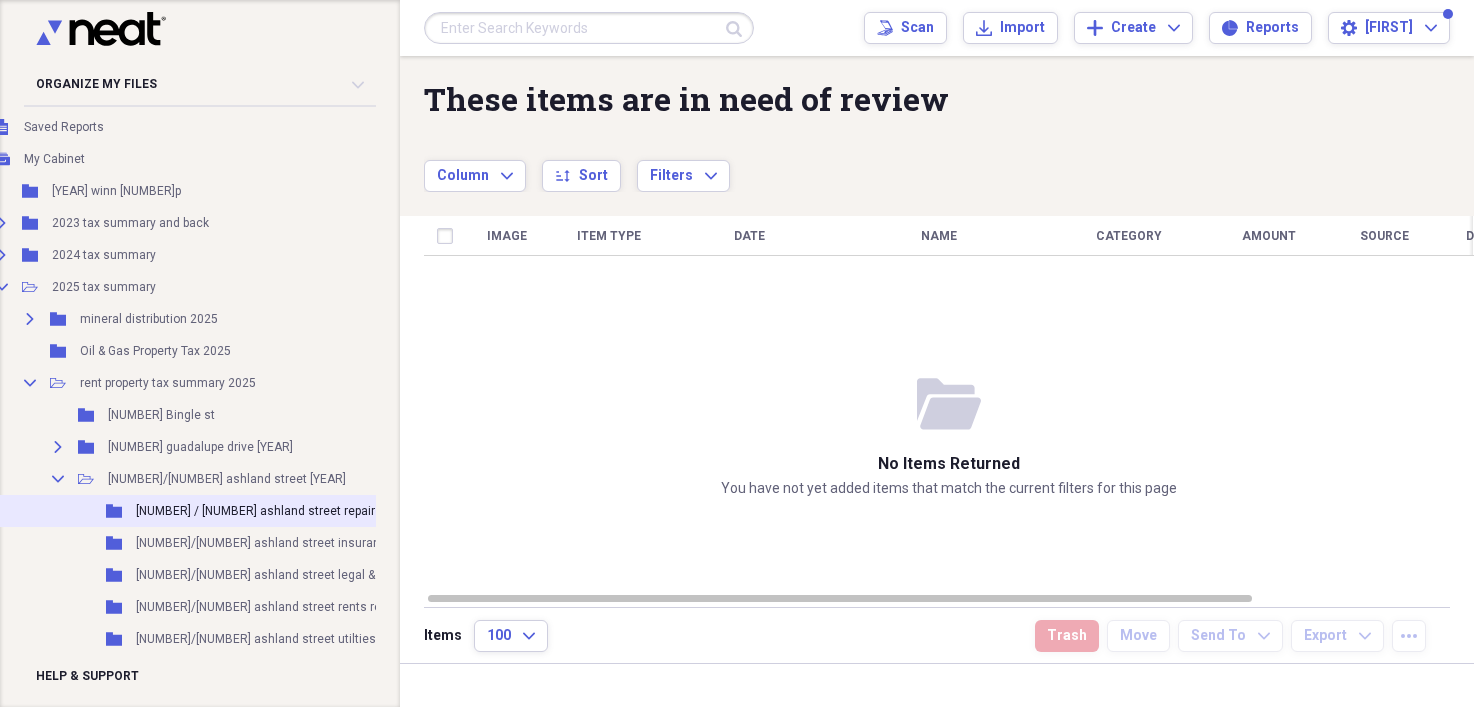 click on "[NUMBER] / [NUMBER] ashland street repairs [YEAR]" at bounding box center (278, 511) 